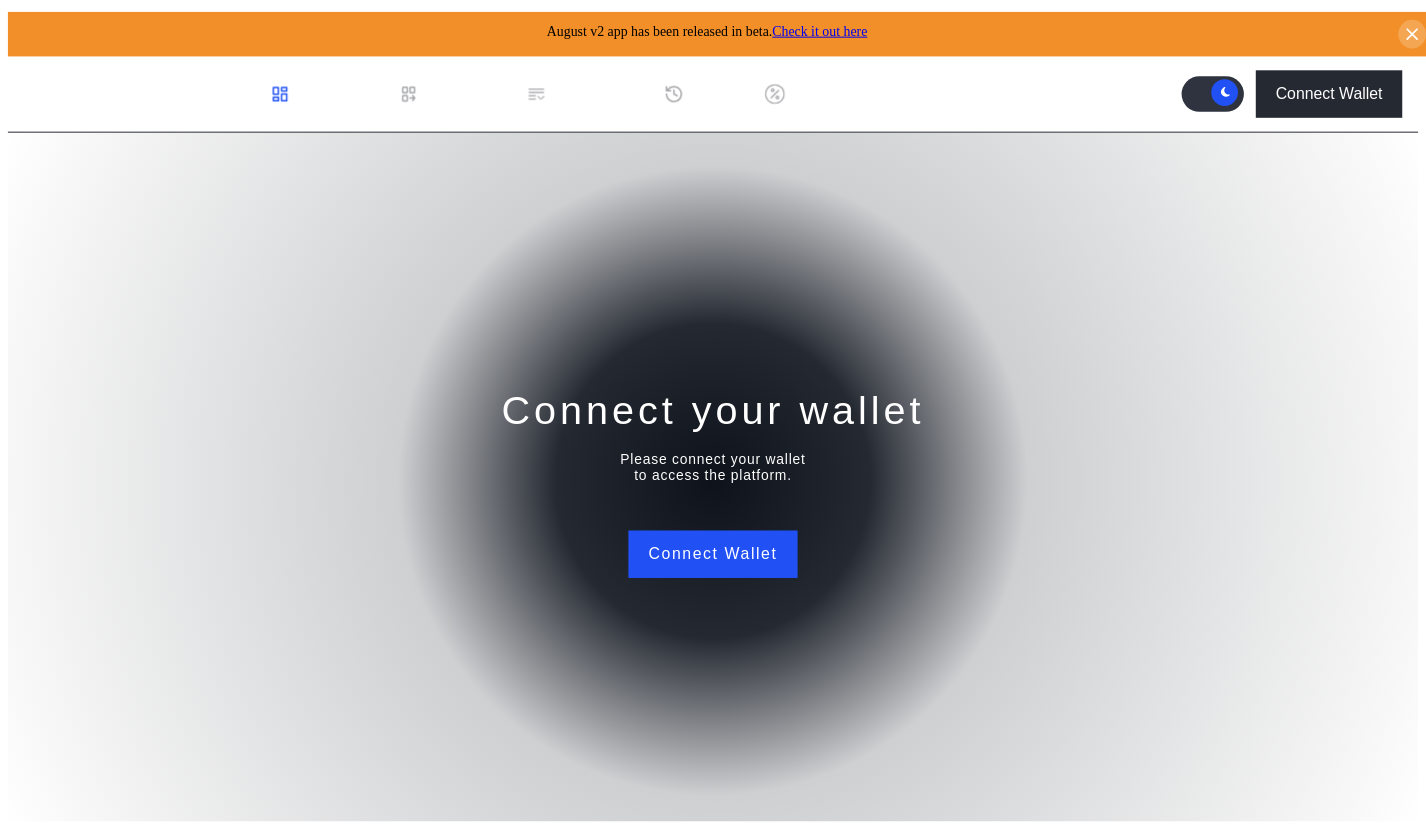 scroll, scrollTop: 0, scrollLeft: 0, axis: both 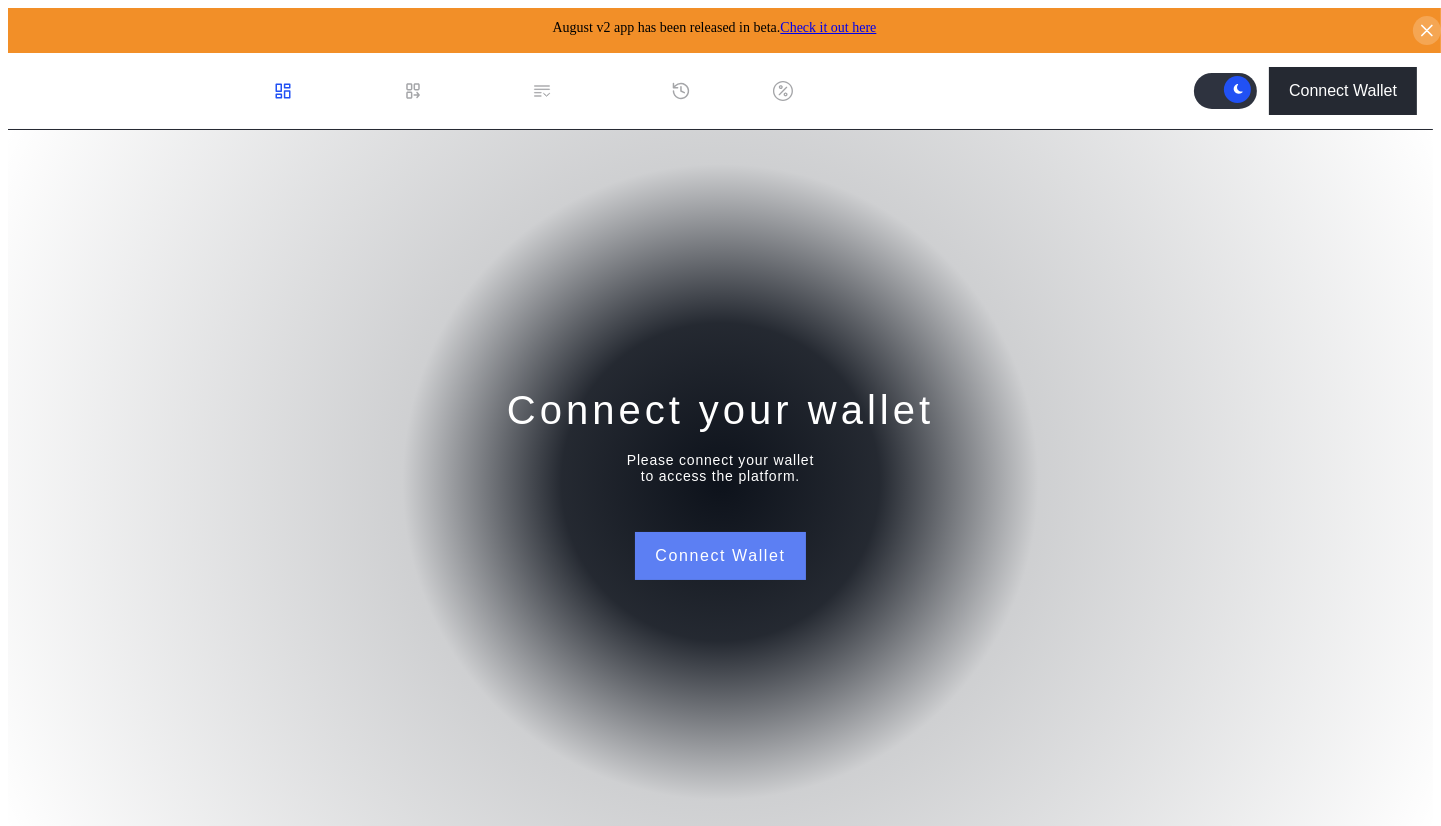 click on "Connect Wallet" at bounding box center [720, 556] 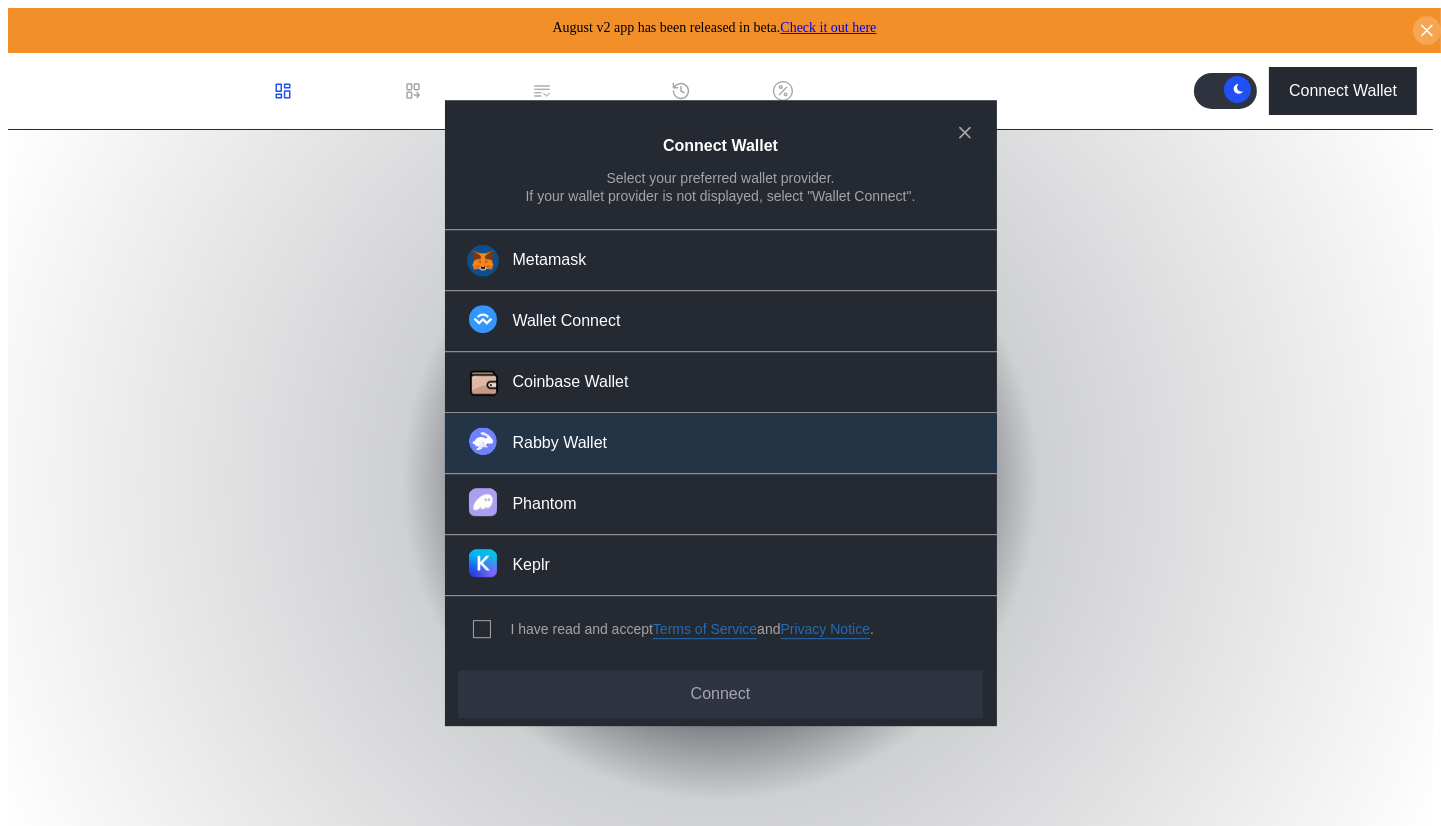 click on "Rabby Wallet" at bounding box center [721, 443] 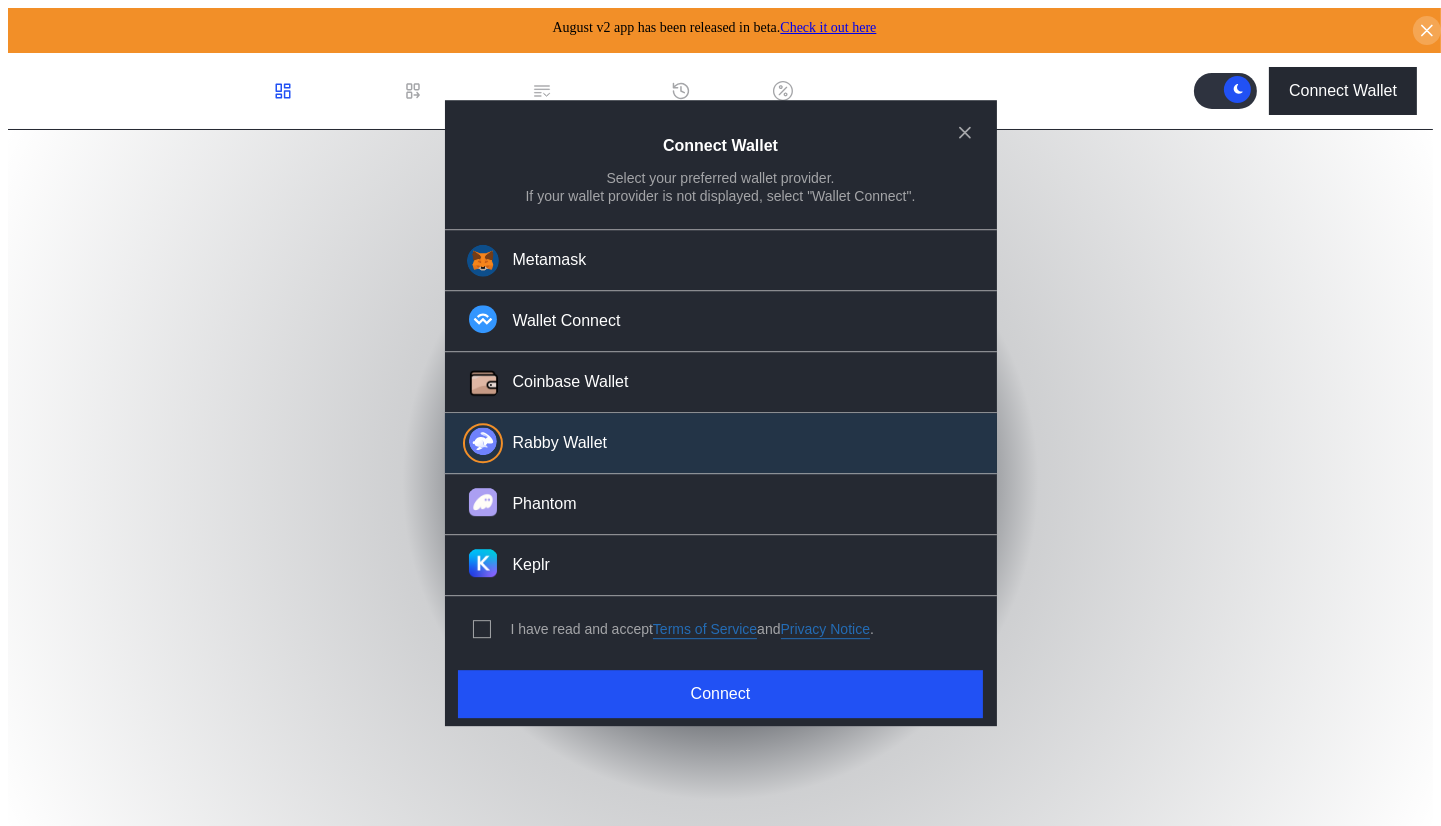 click on "I have read and accept Terms of Service and Privacy Notice ." at bounding box center [670, 629] 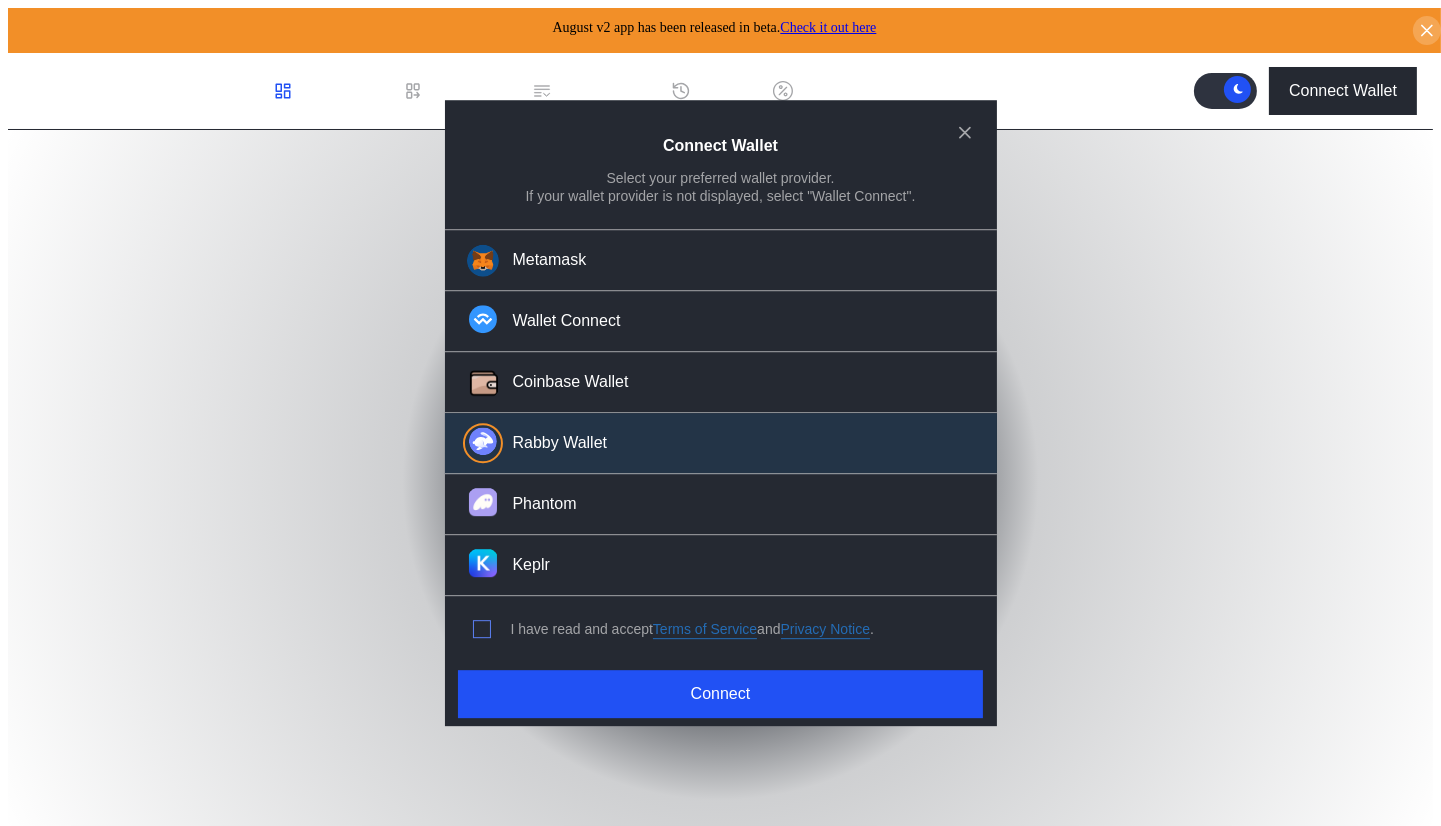 click at bounding box center (482, 629) 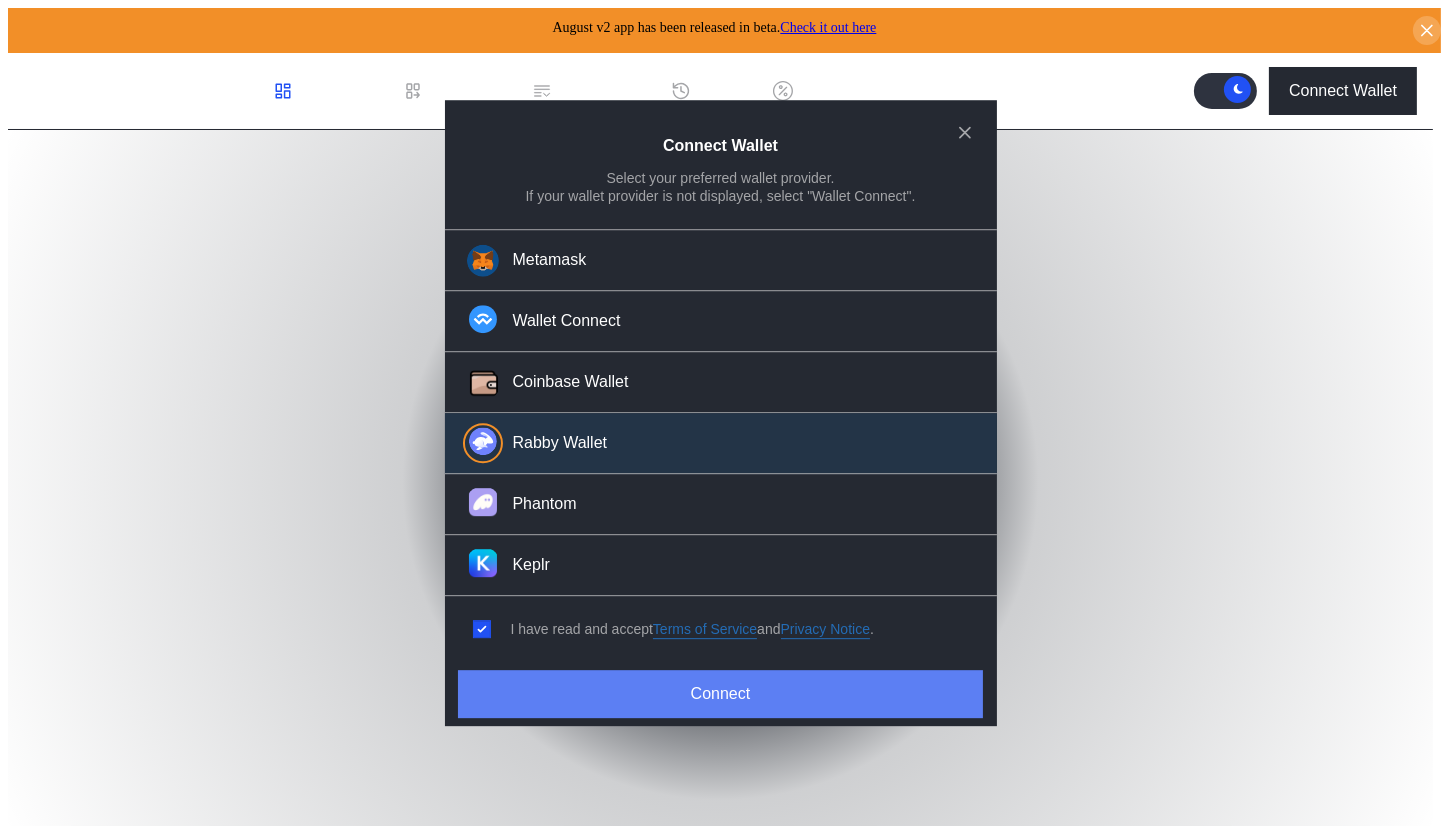 click on "Connect" at bounding box center [720, 694] 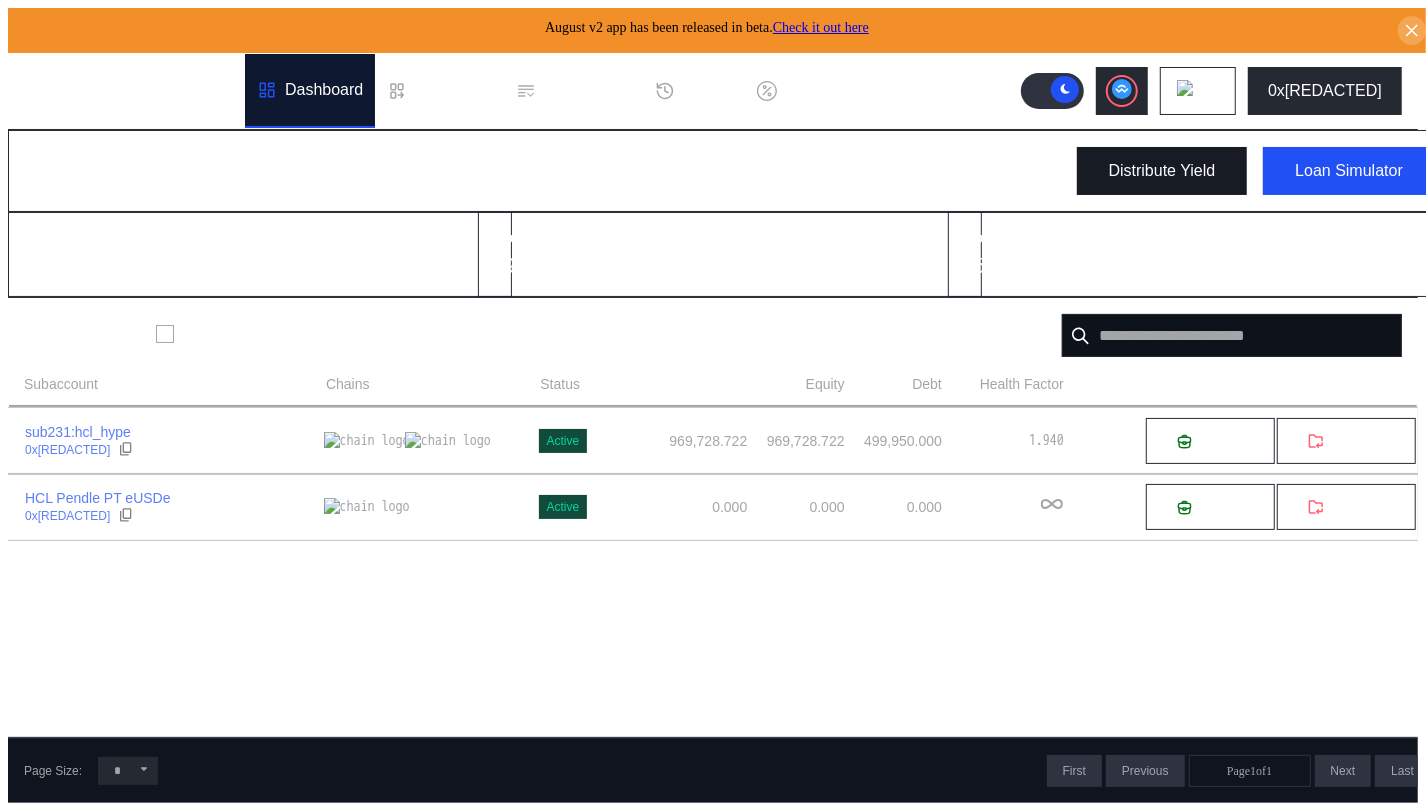 click on "Distribute Yield" at bounding box center (1162, 171) 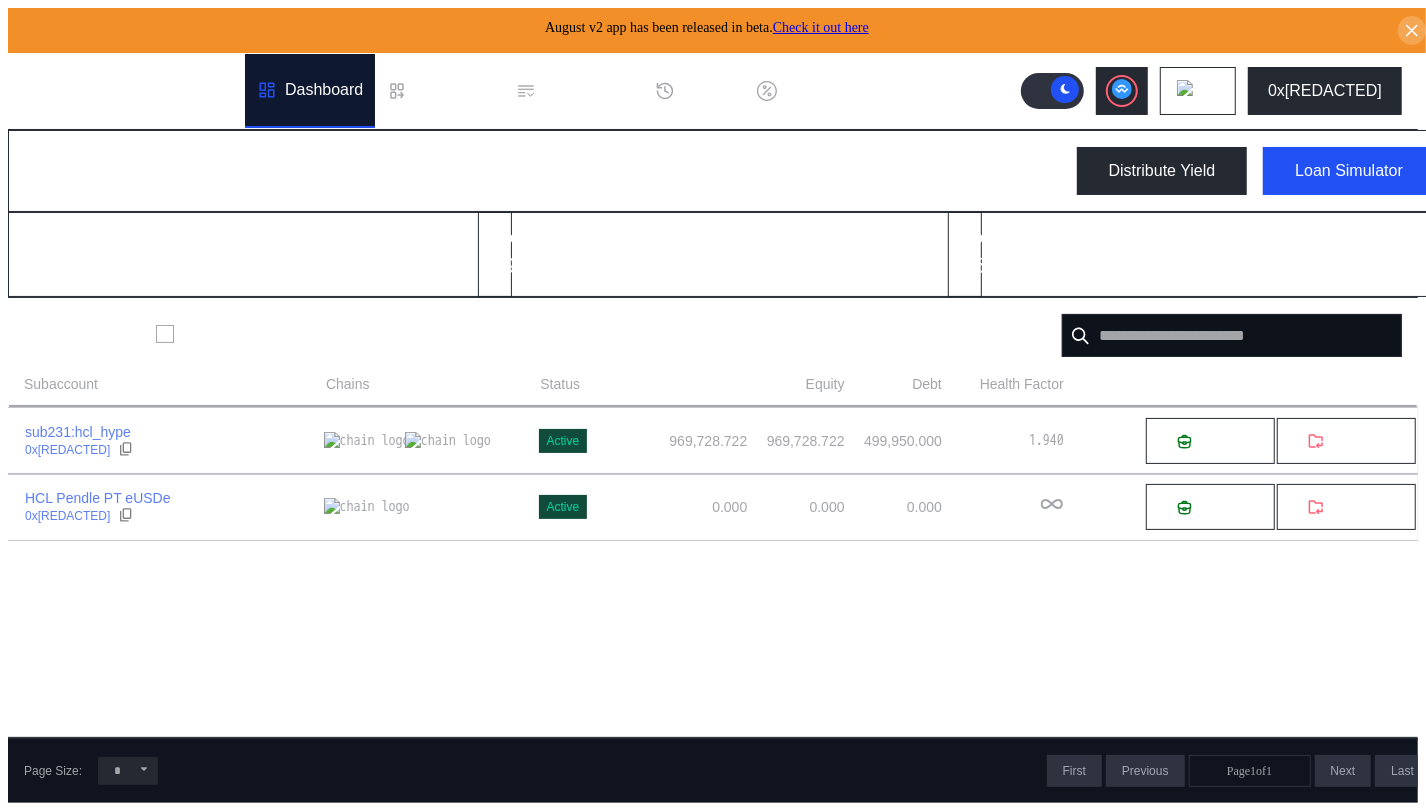 click at bounding box center (282, 1492) 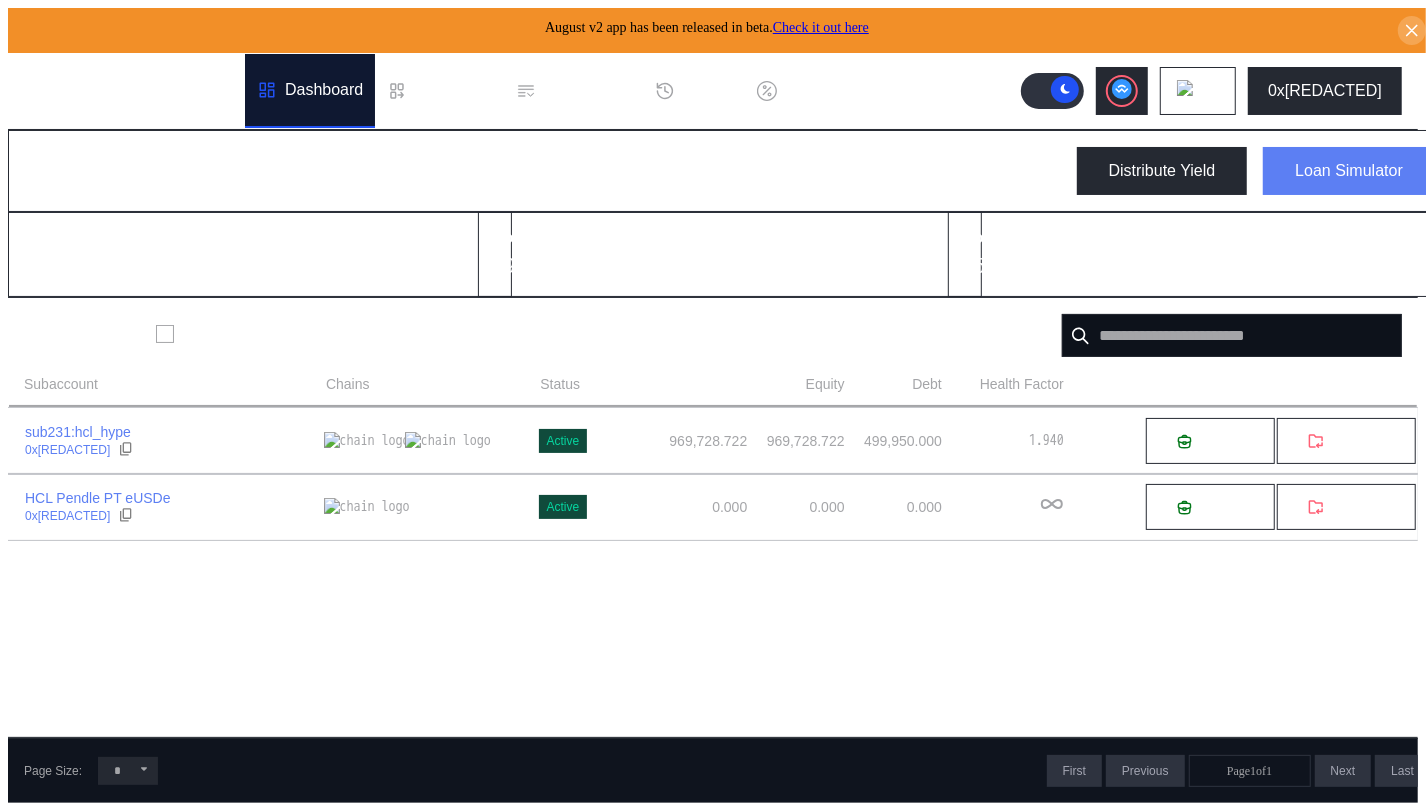 click on "Loan Simulator" at bounding box center [1349, 171] 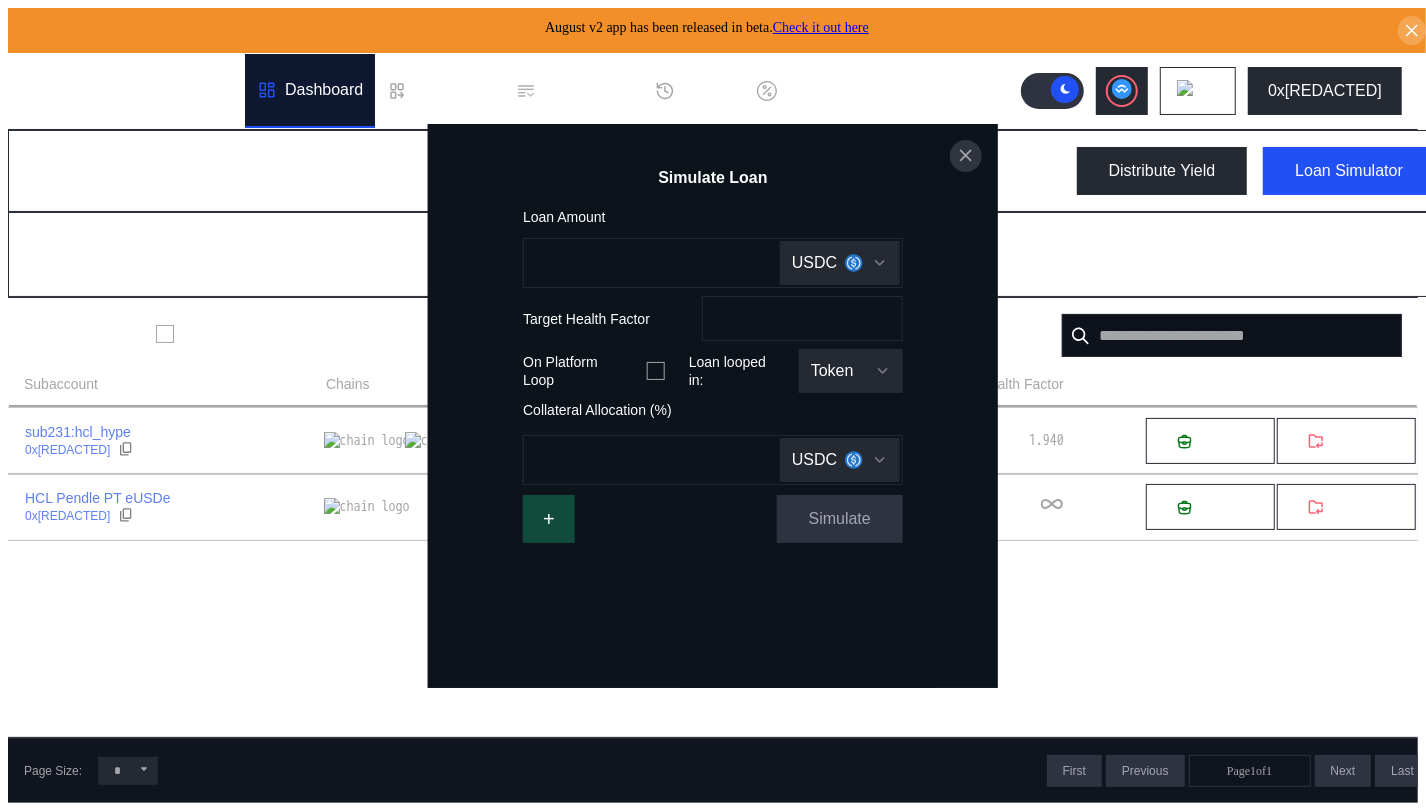 click at bounding box center [966, 155] 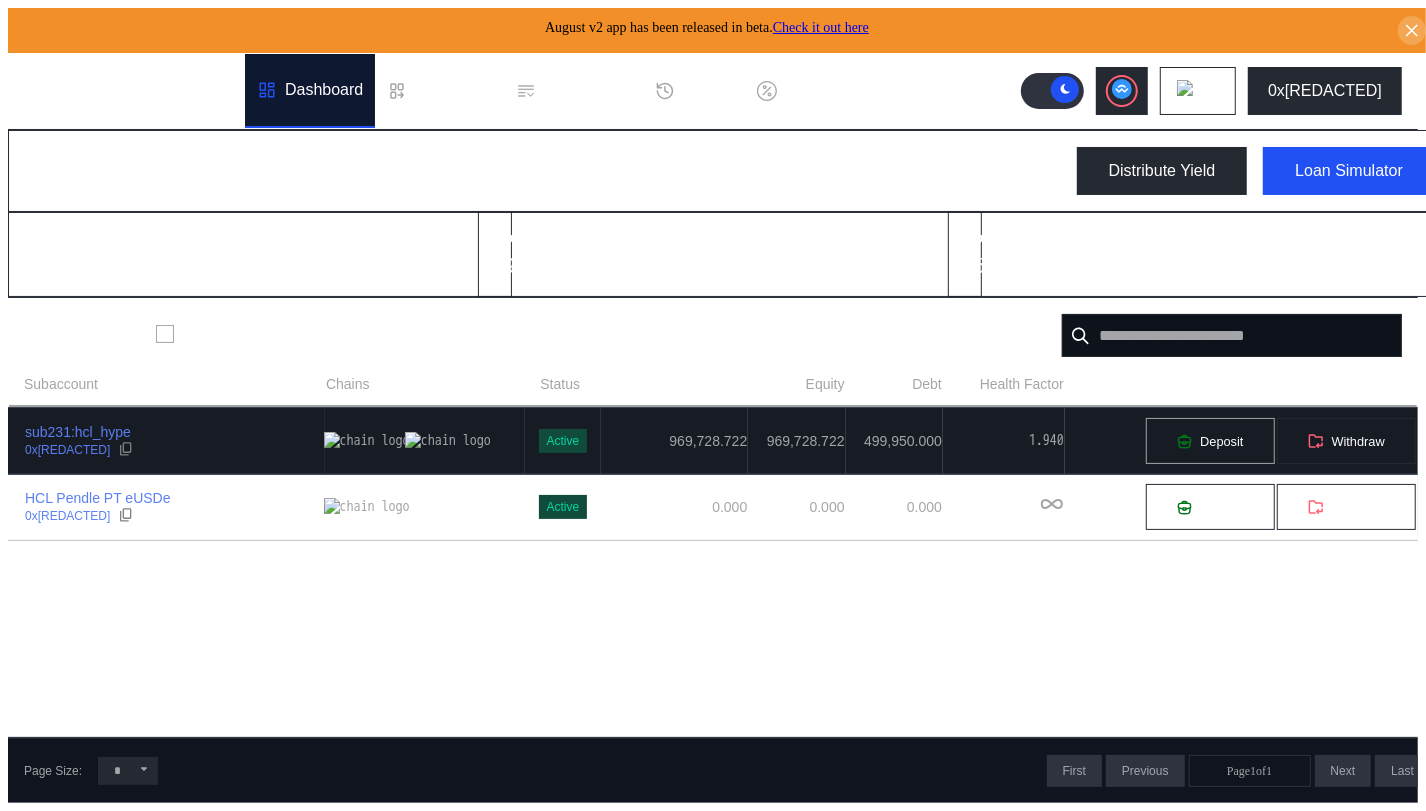 click on "Deposit" at bounding box center [1210, 441] 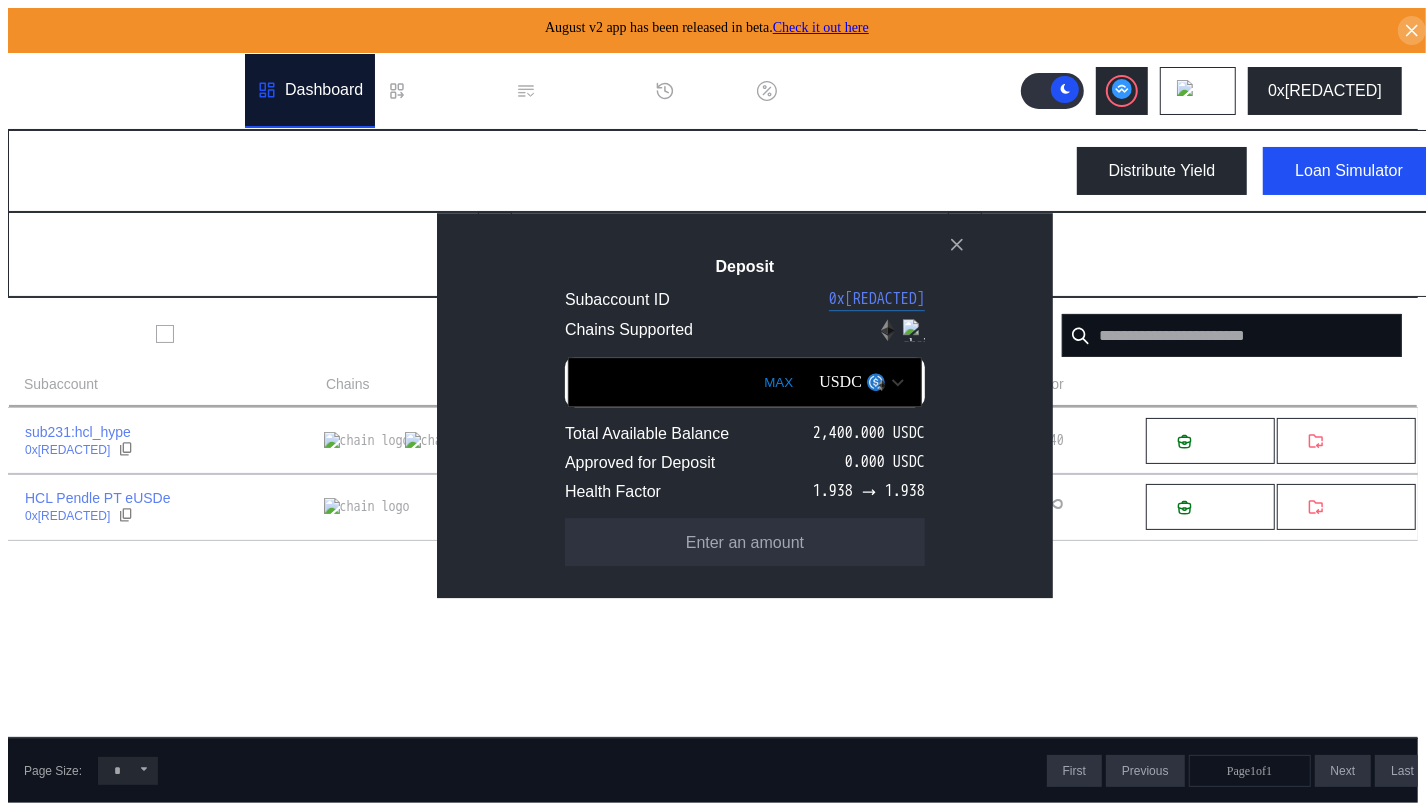 click on "MAX" at bounding box center [778, 382] 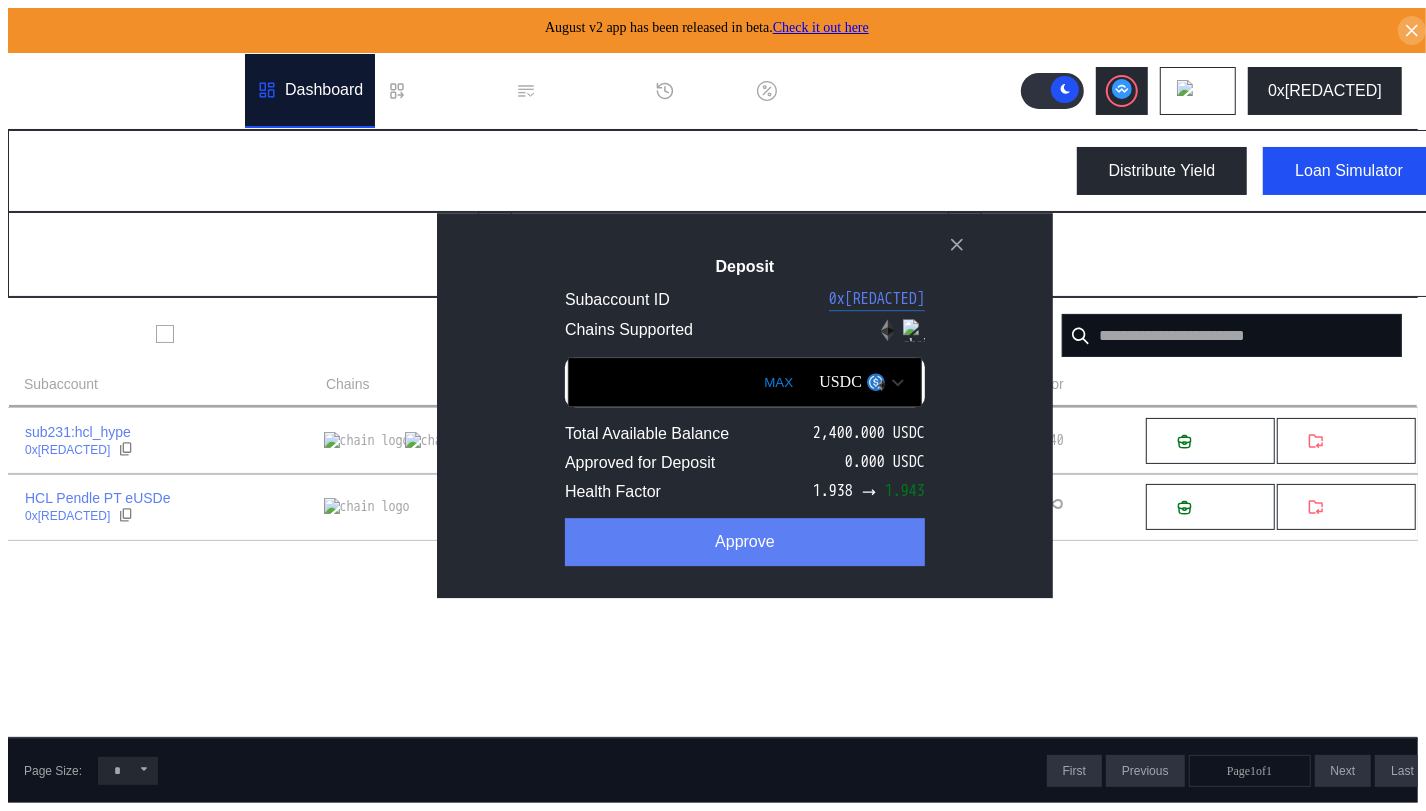 click on "Approve" at bounding box center [745, 542] 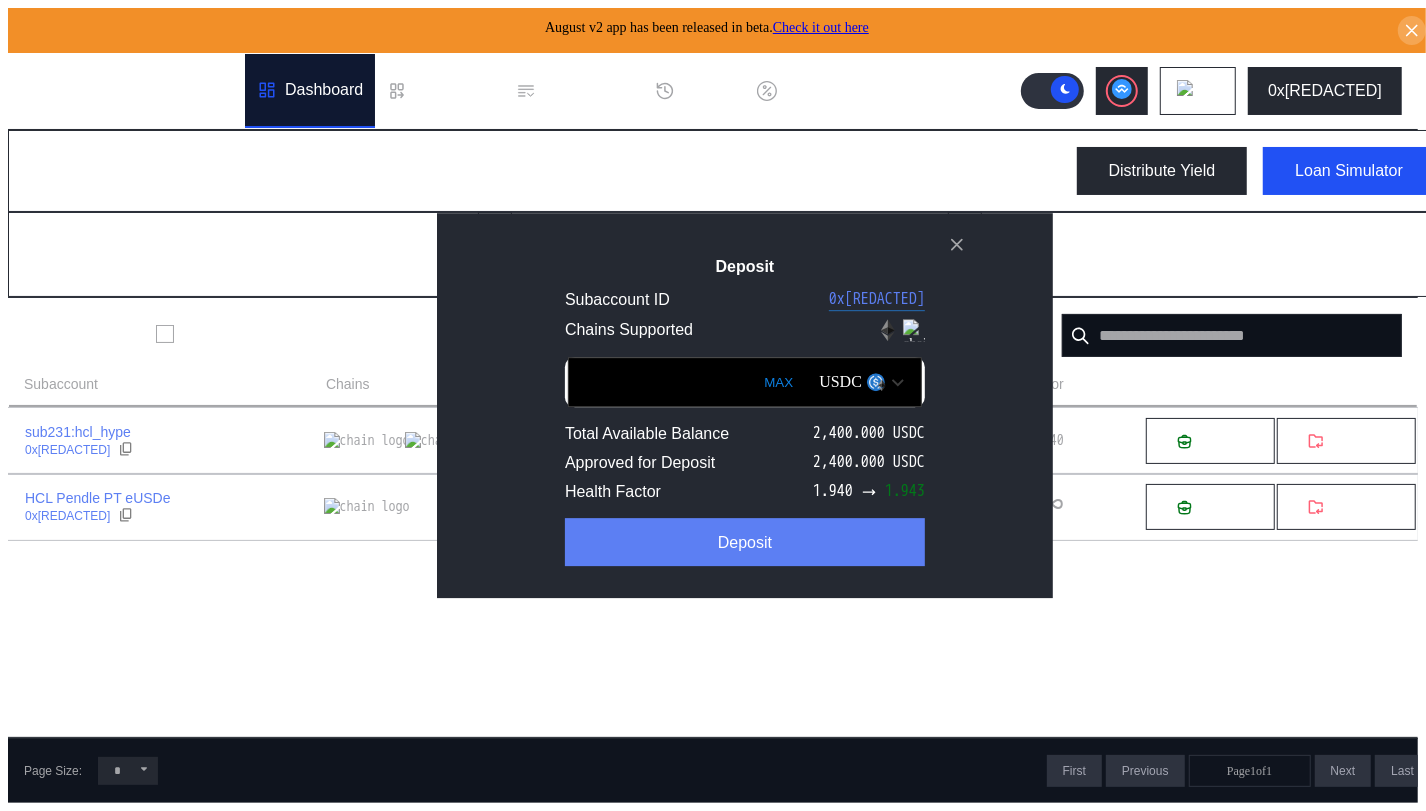 click on "Deposit" at bounding box center (745, 542) 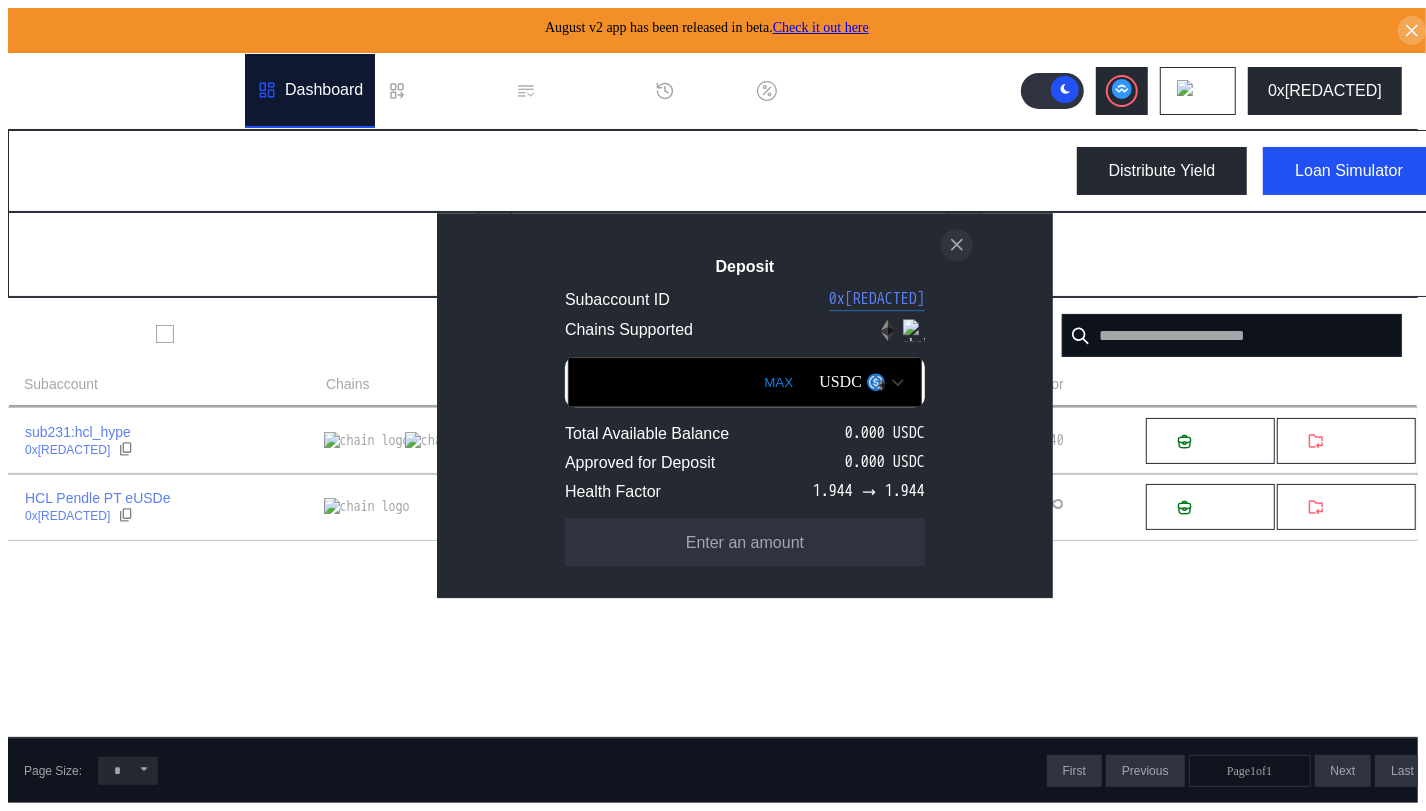 click at bounding box center [957, 244] 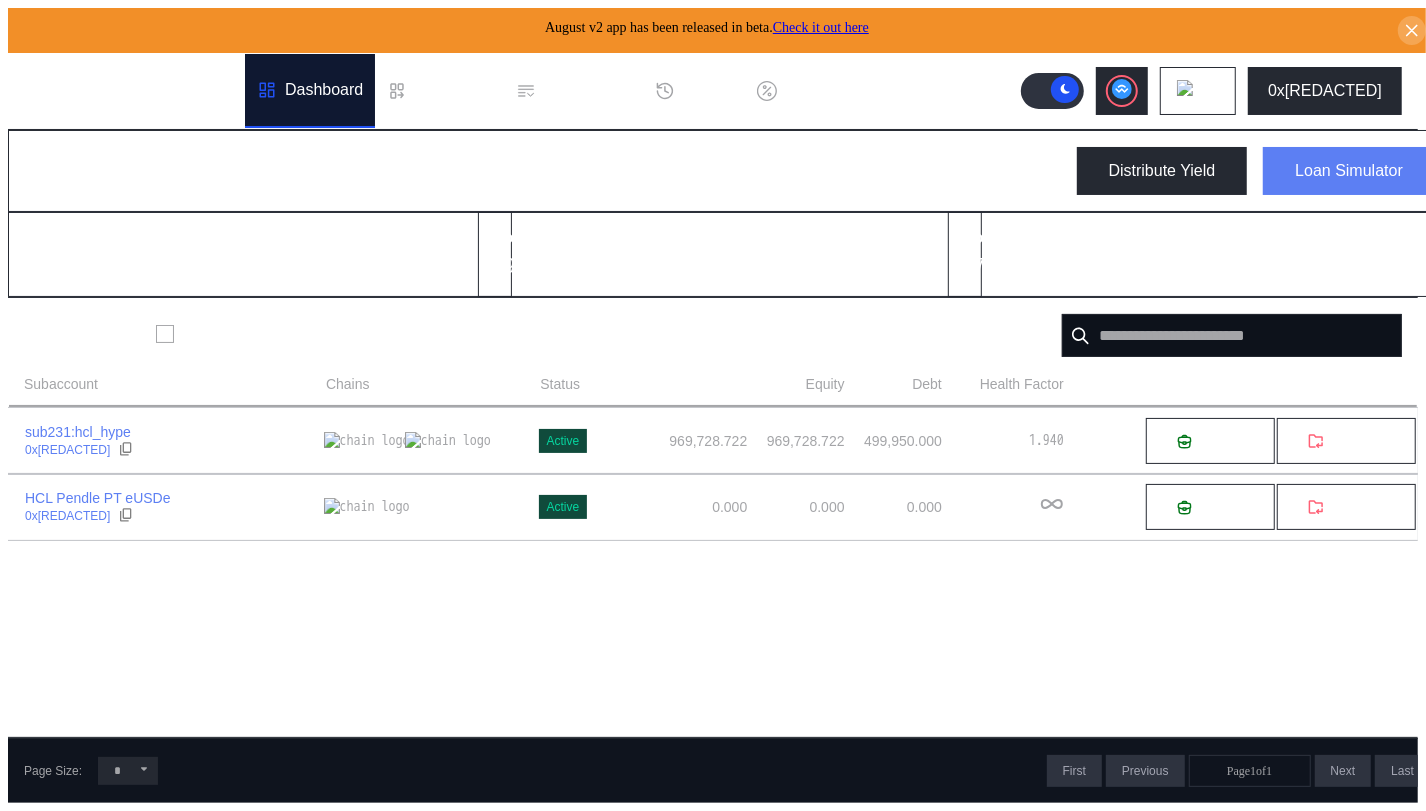click on "Loan Simulator" at bounding box center [1349, 171] 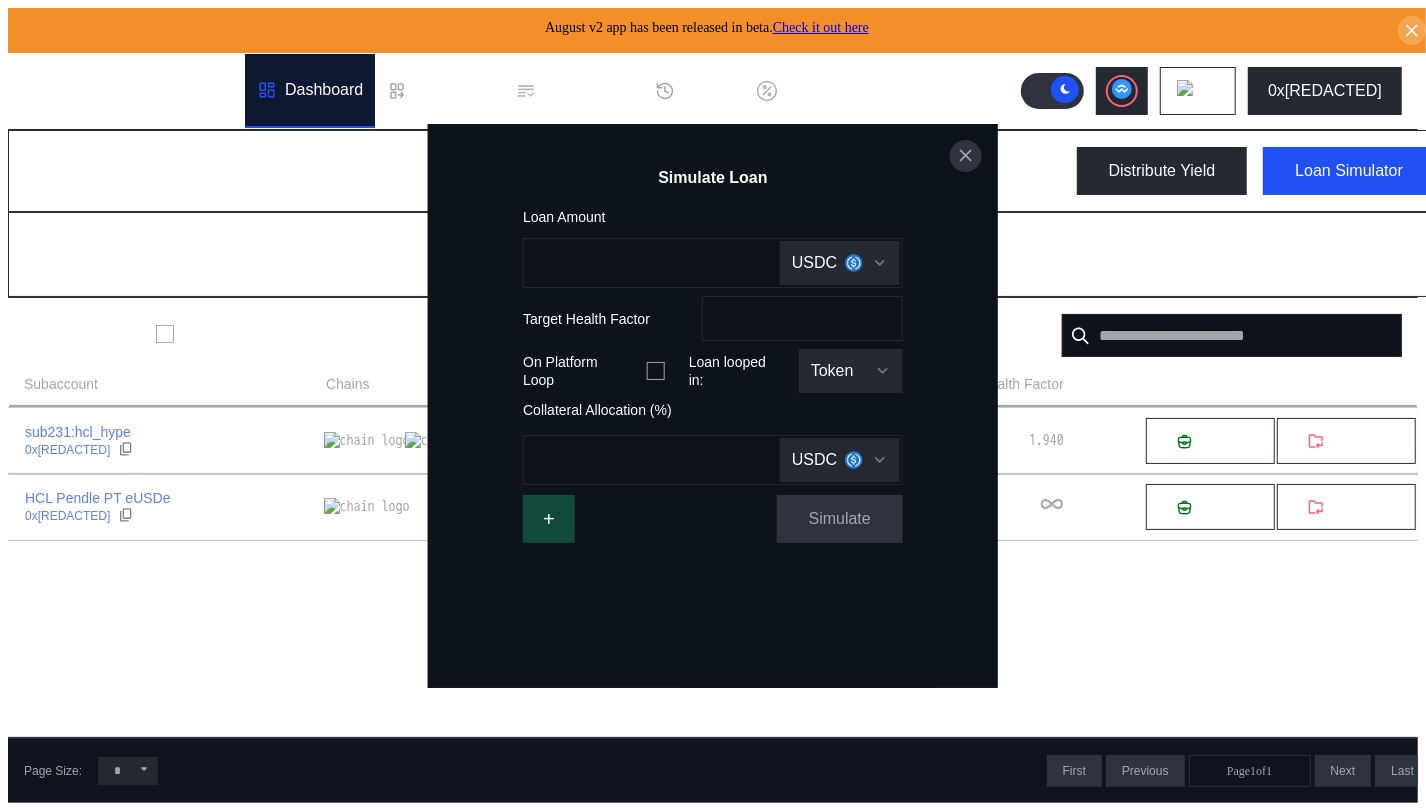 click at bounding box center [966, 156] 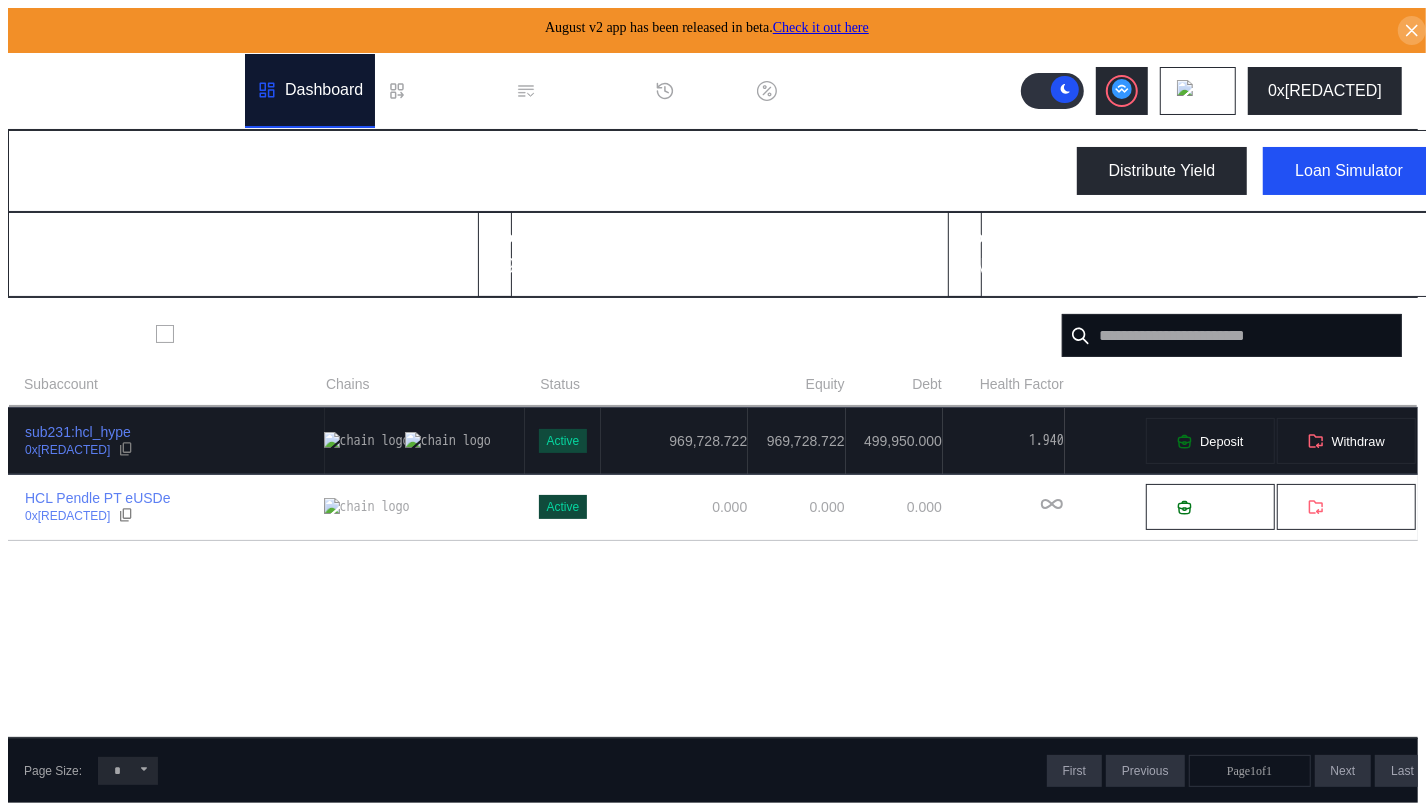 click on "sub231:hcl_hype 0x3A...7821" at bounding box center (166, 441) 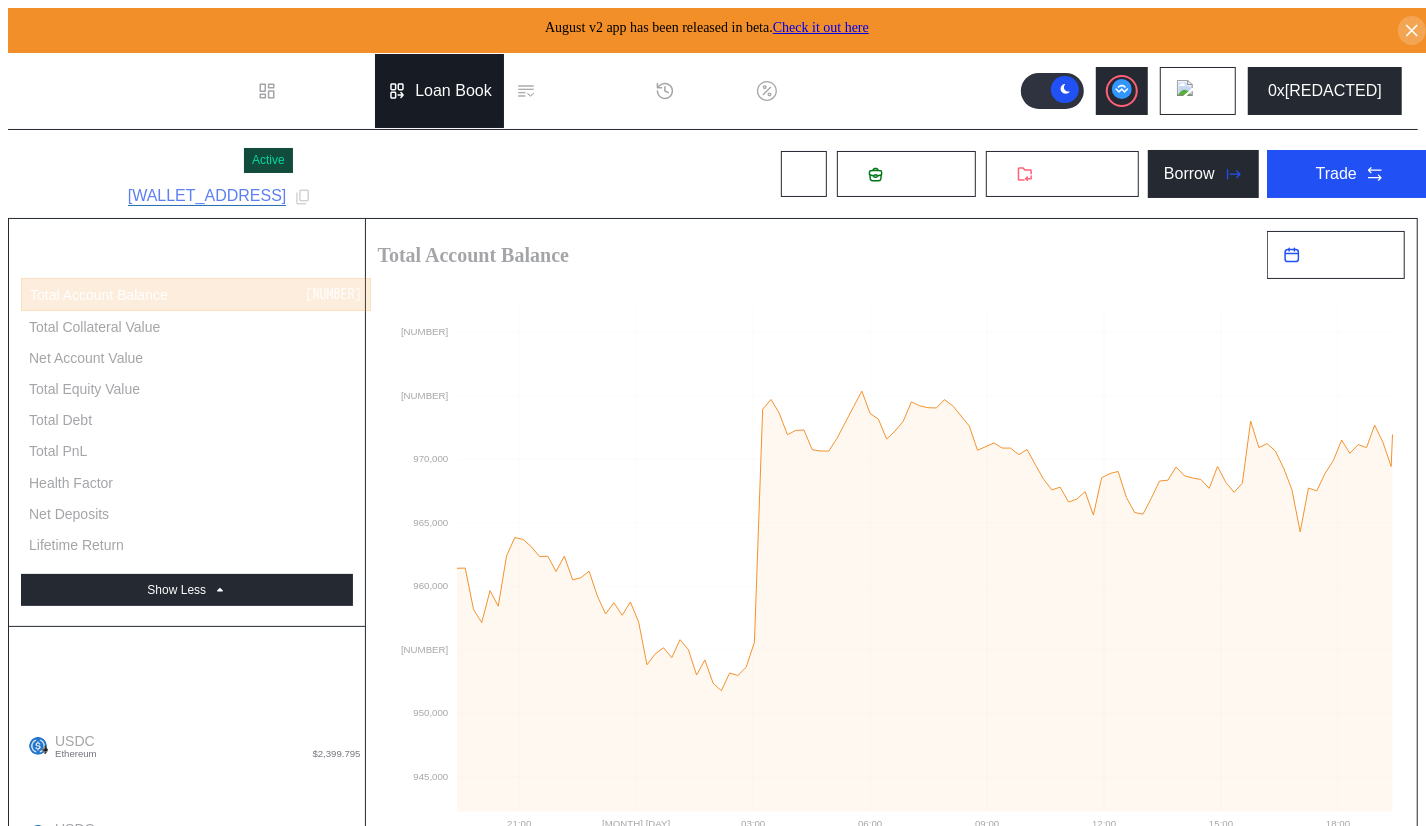 click on "Loan Book" at bounding box center [453, 91] 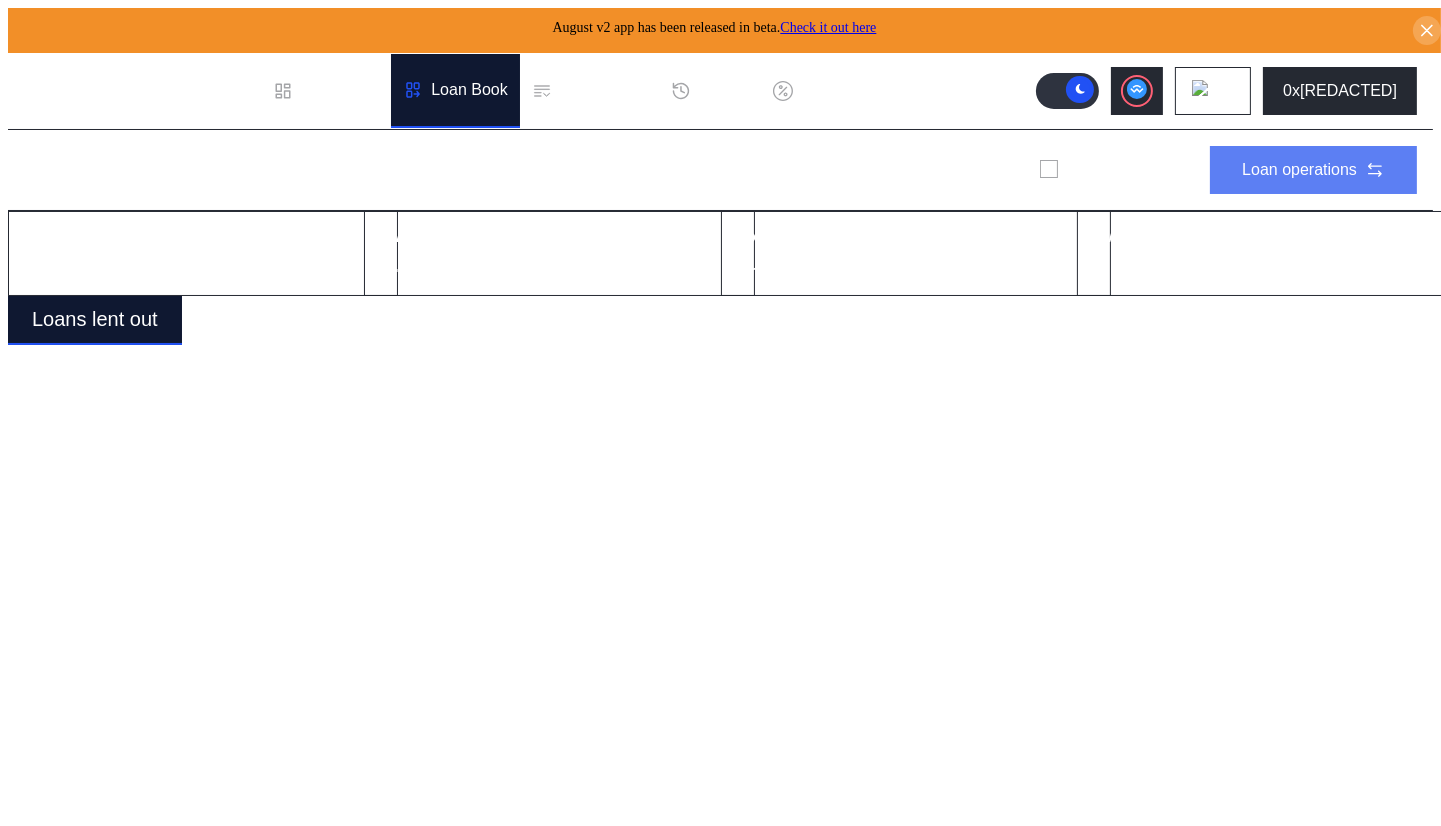 click on "Loan operations" at bounding box center [1299, 170] 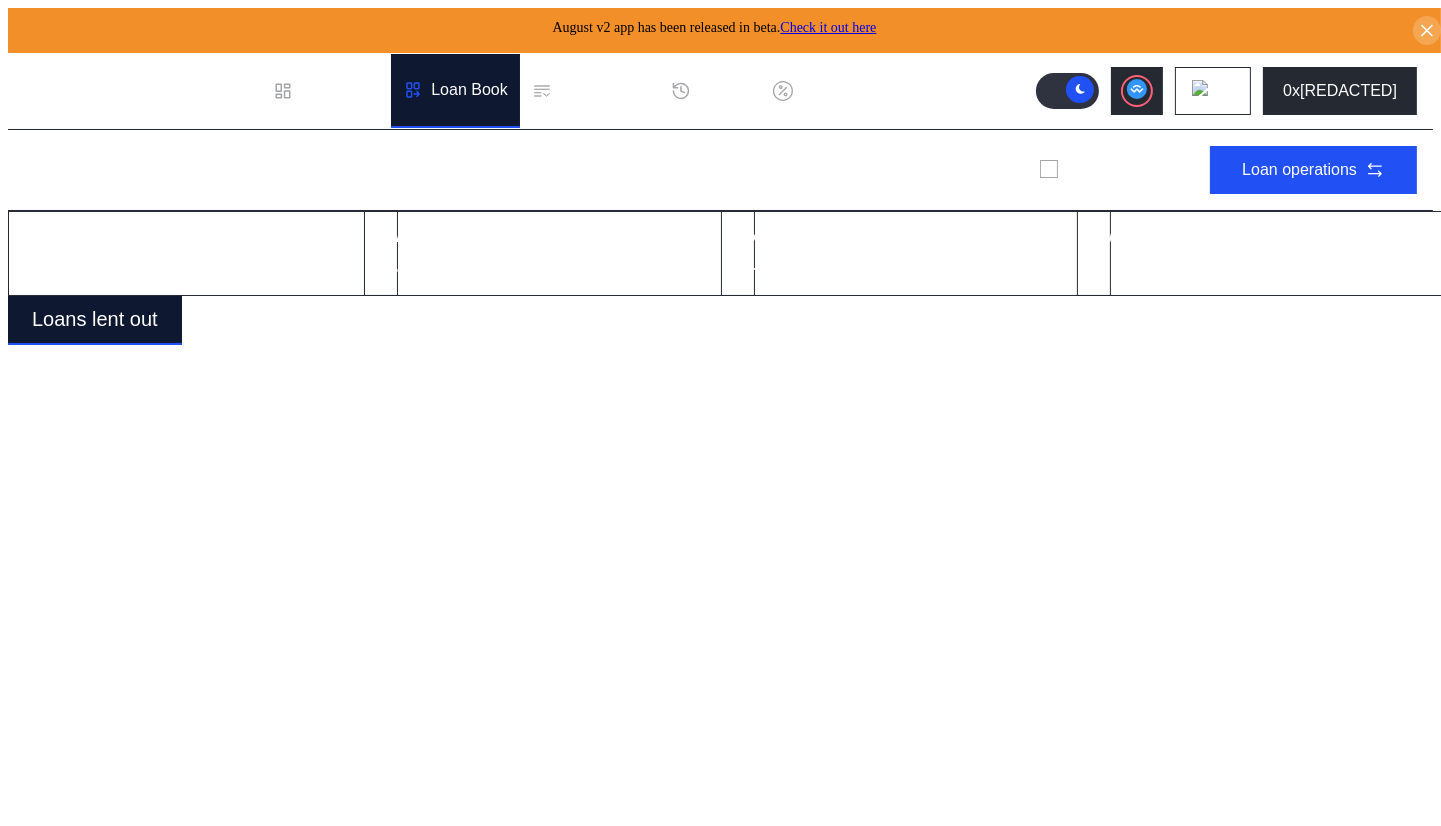click at bounding box center [-3, 889] 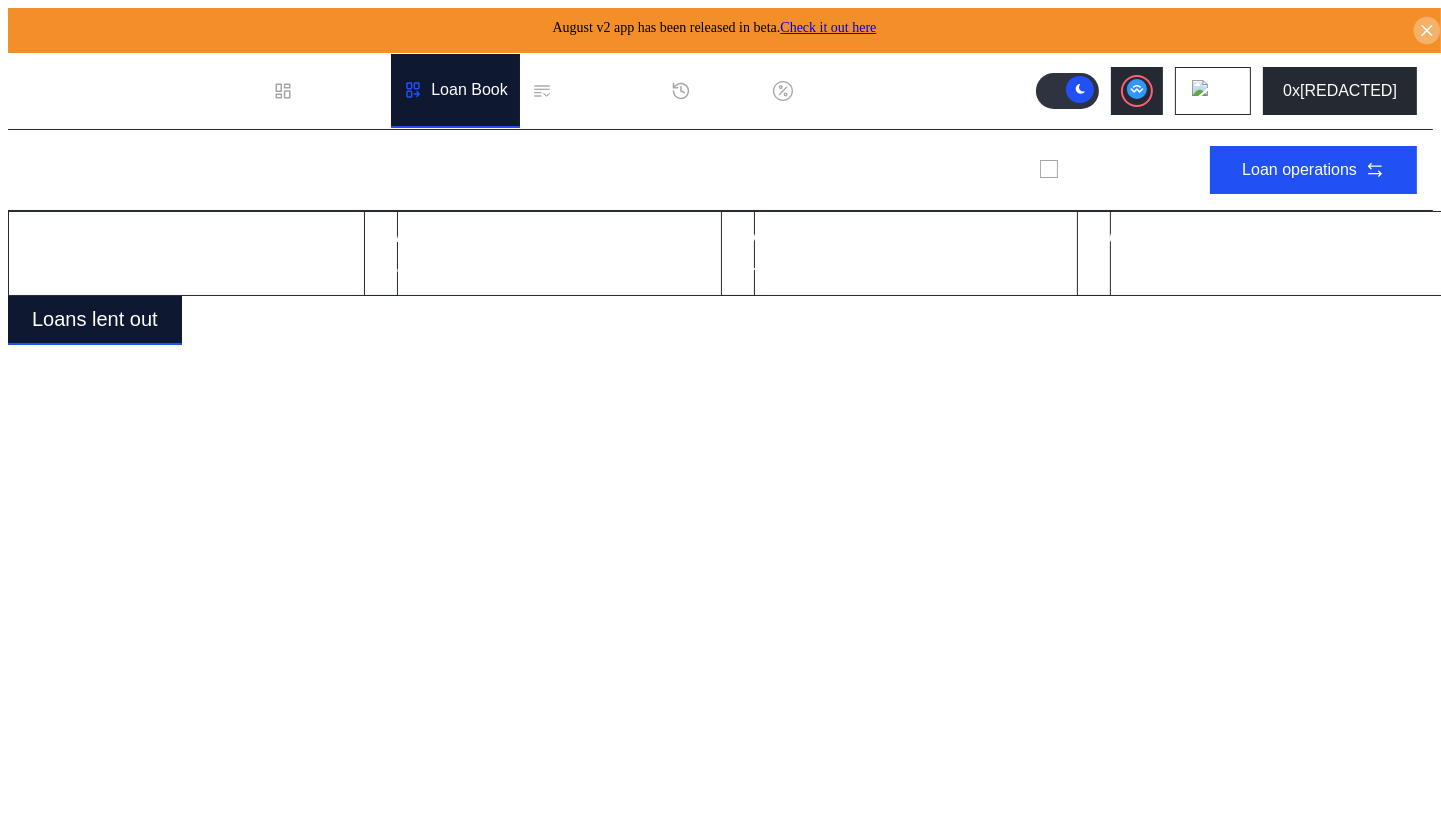 click at bounding box center [1427, 31] 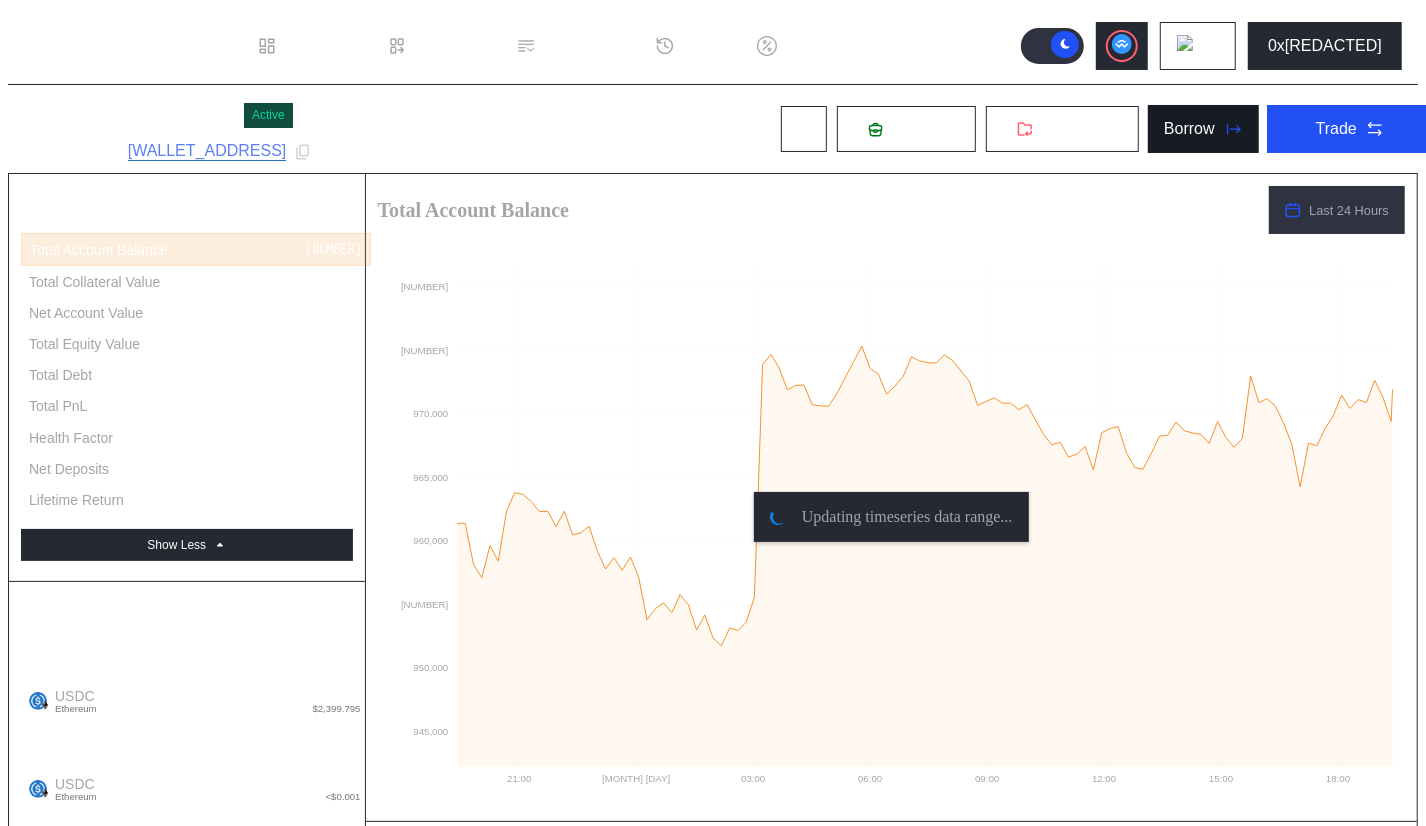 click on "Borrow" at bounding box center [1189, 129] 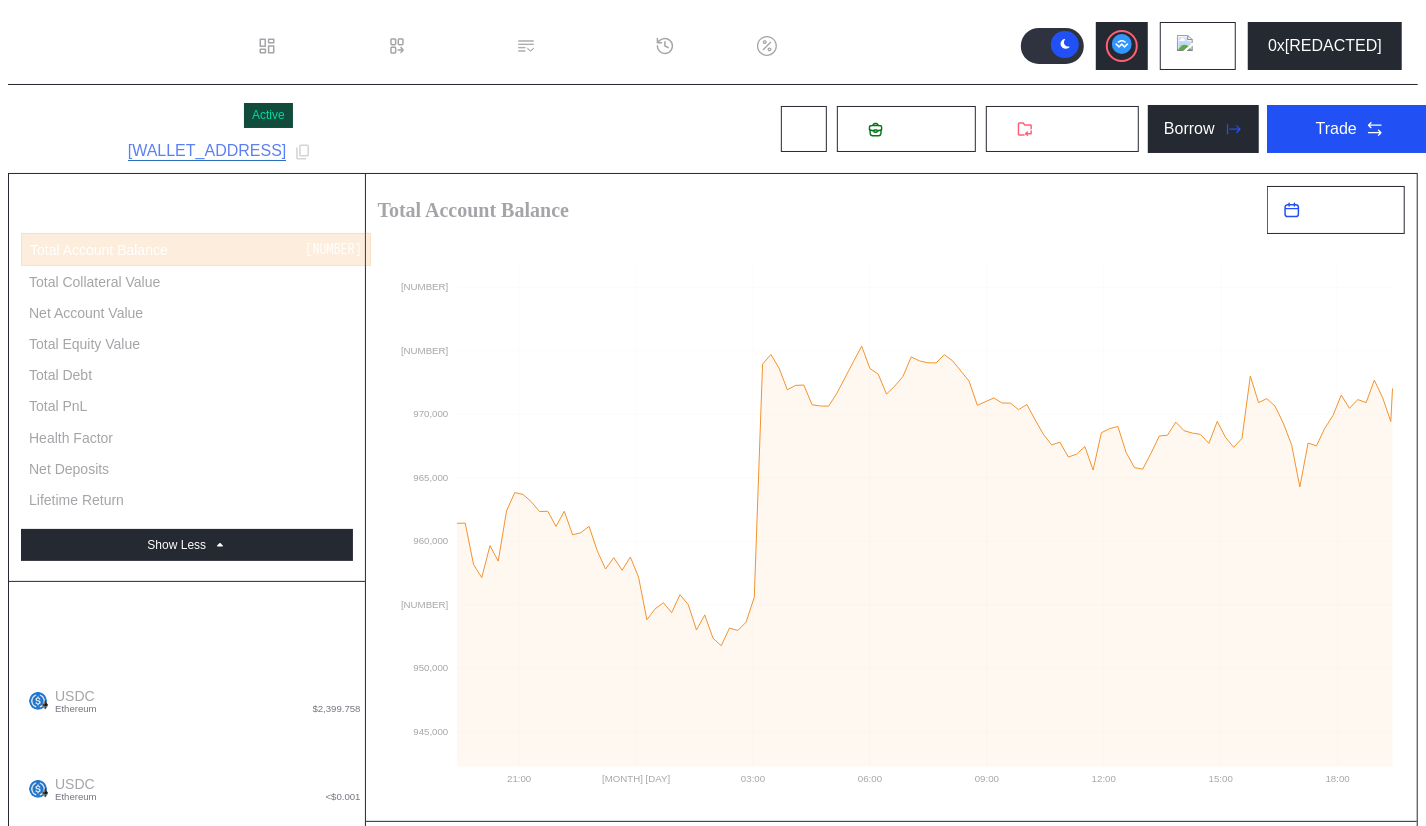 click on "Repay Interest" at bounding box center (301, 1928) 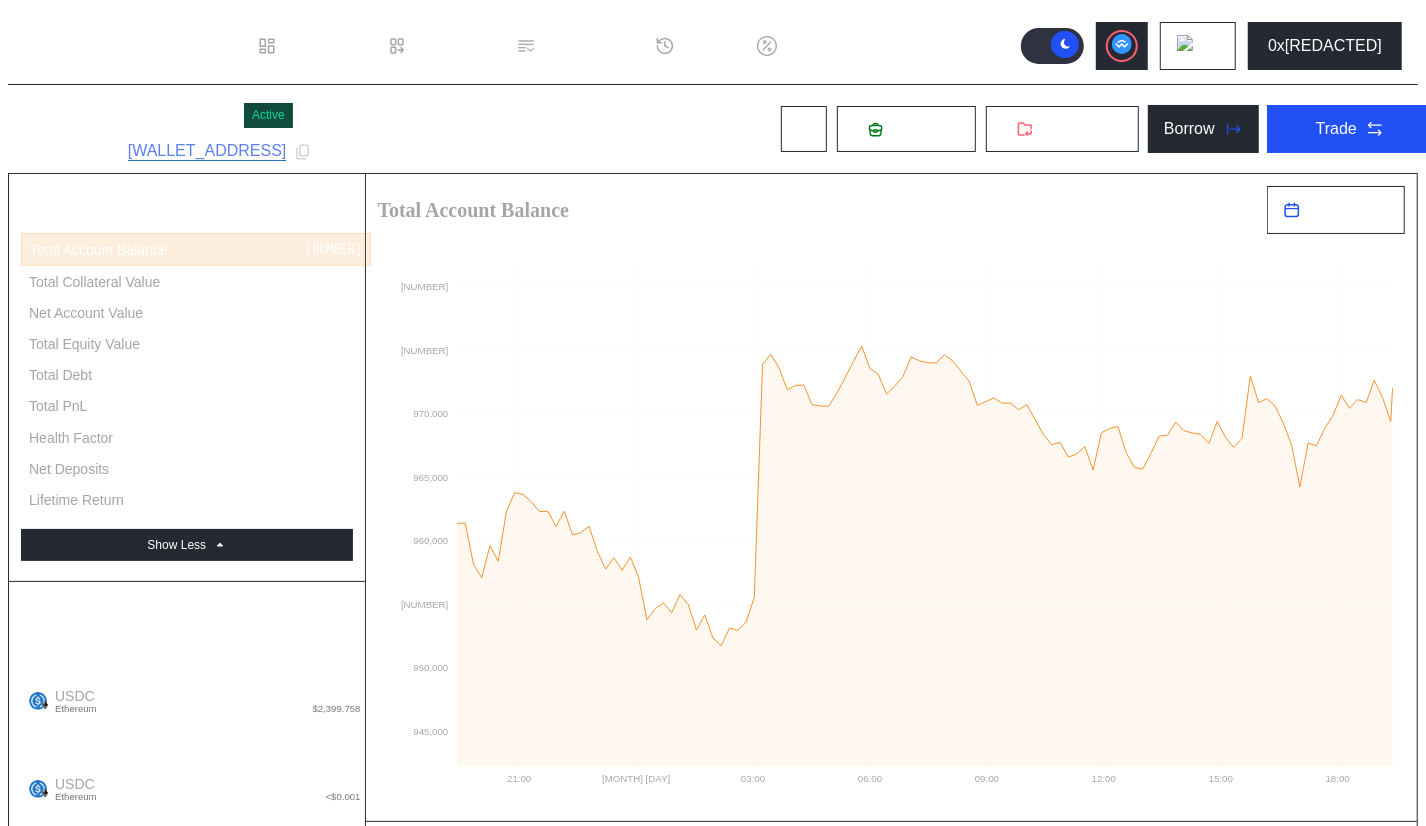 click on "**********" at bounding box center [713, 2292] 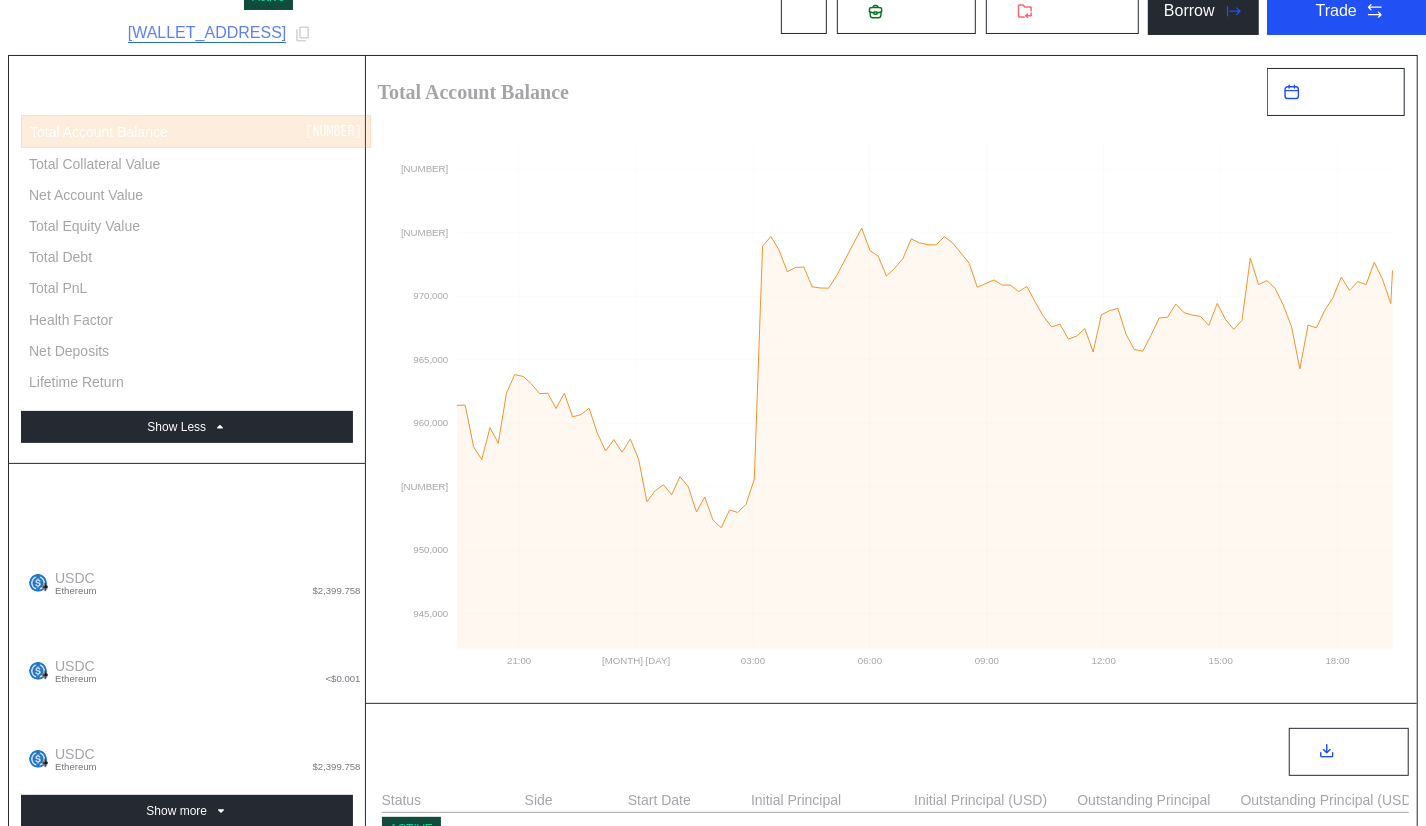 scroll, scrollTop: 0, scrollLeft: 0, axis: both 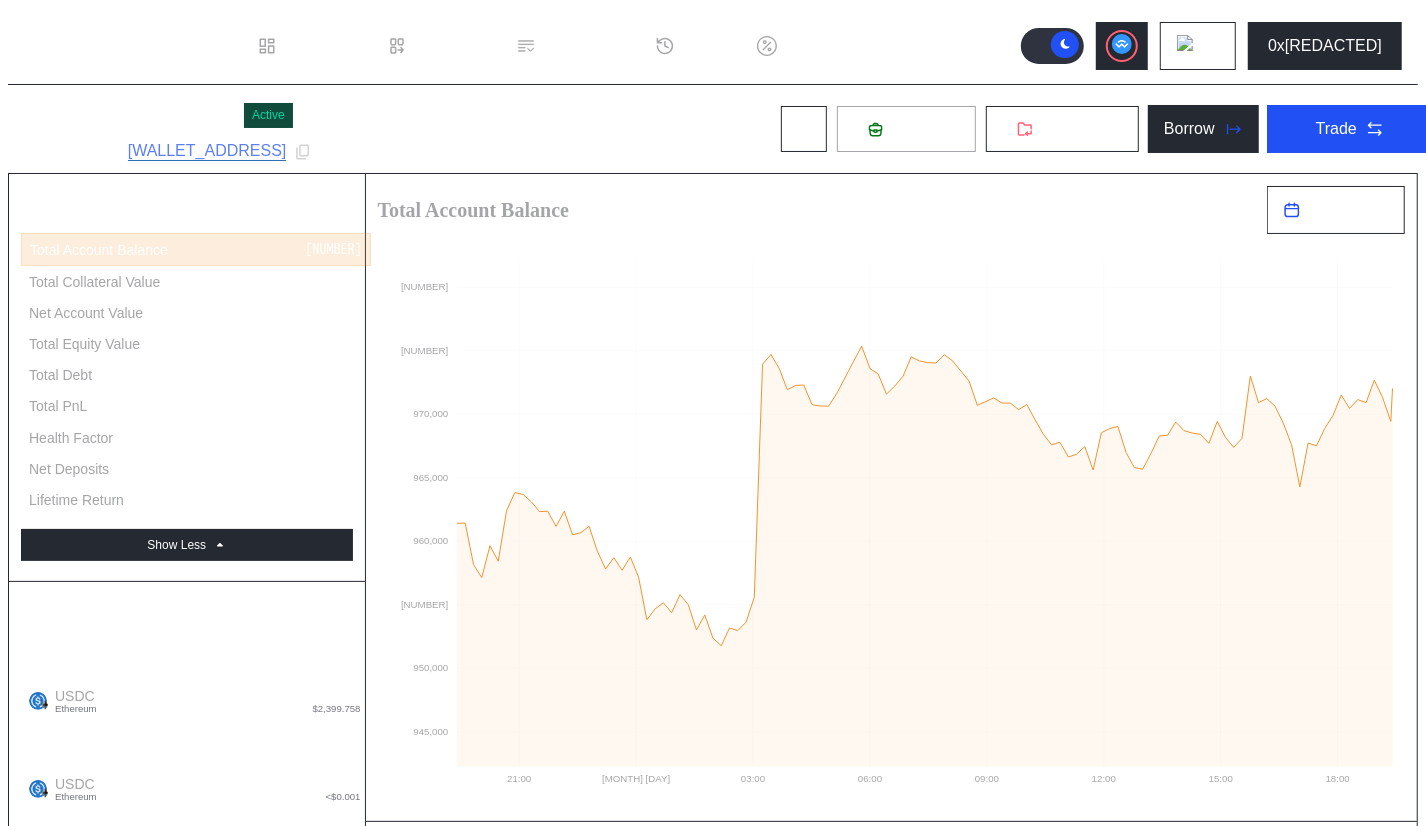 click on "Deposit" at bounding box center (918, 129) 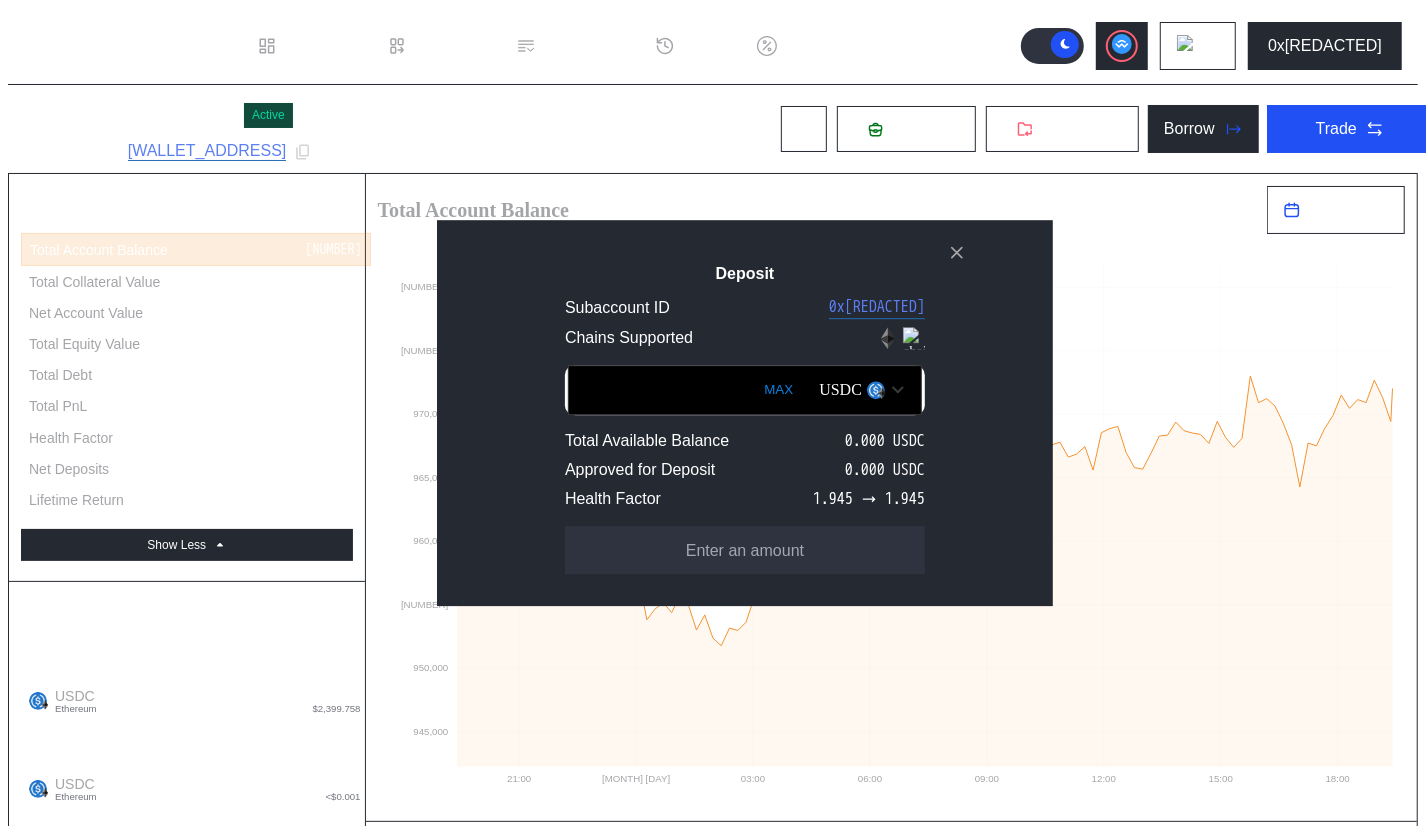 click on "Deposit Subaccount ID 0x3A...7821 Chains Supported MAX USDC Total Available Balance 0.000 USDC Approved for Deposit 0.000 USDC Health Factor 1.945 1.945 Enter an amount" at bounding box center (745, 413) 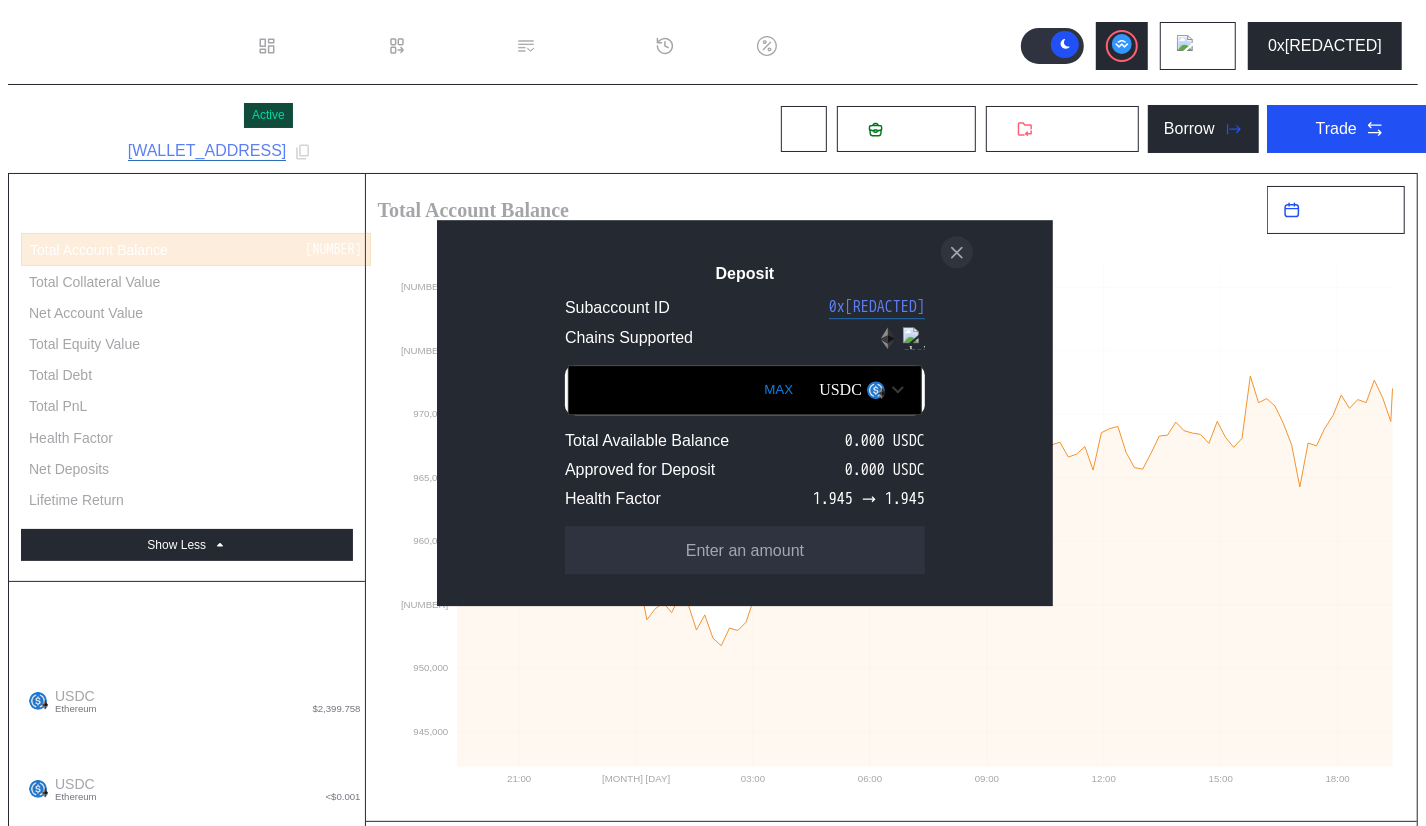 click at bounding box center (957, 252) 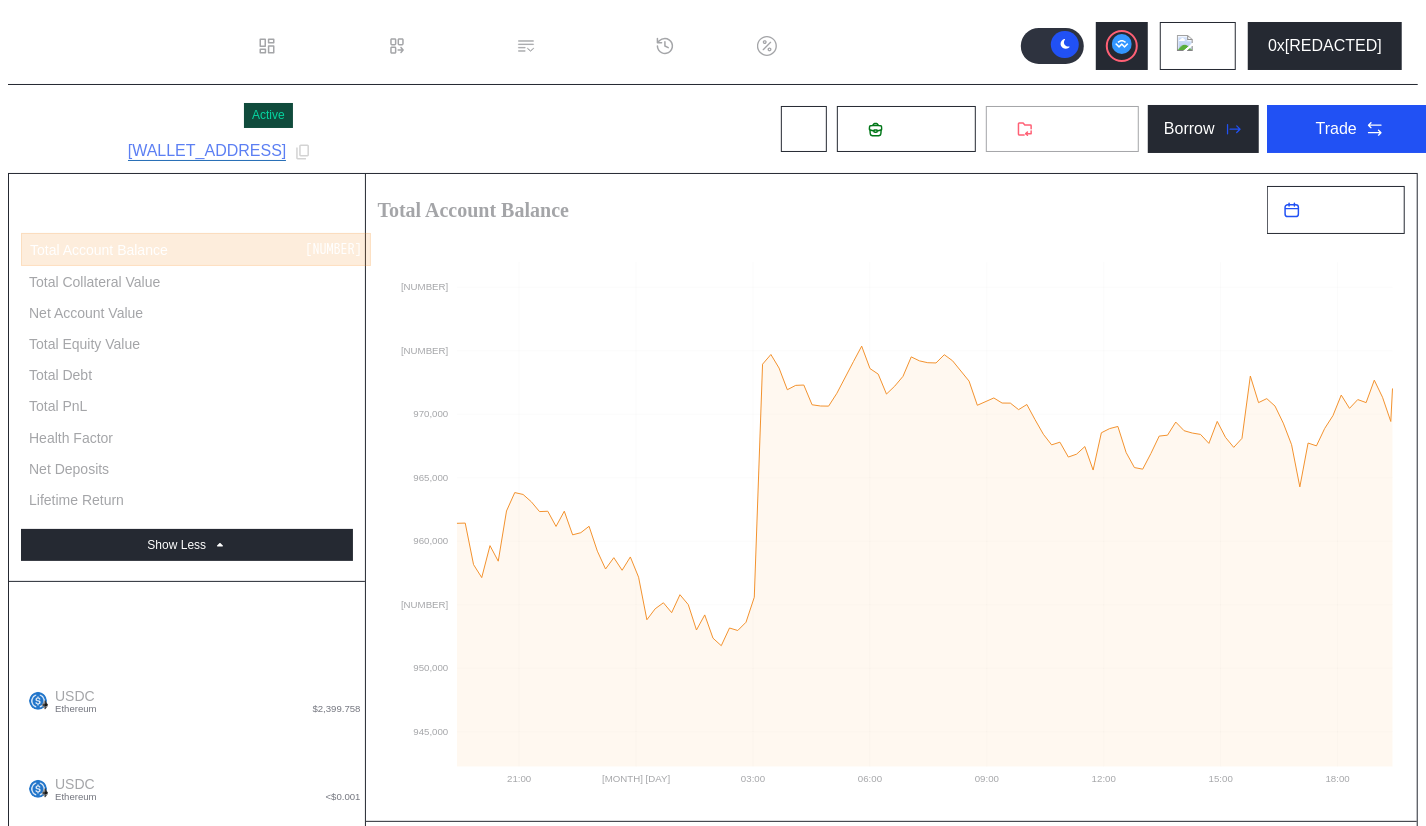 click on "Withdraw" at bounding box center (1062, 129) 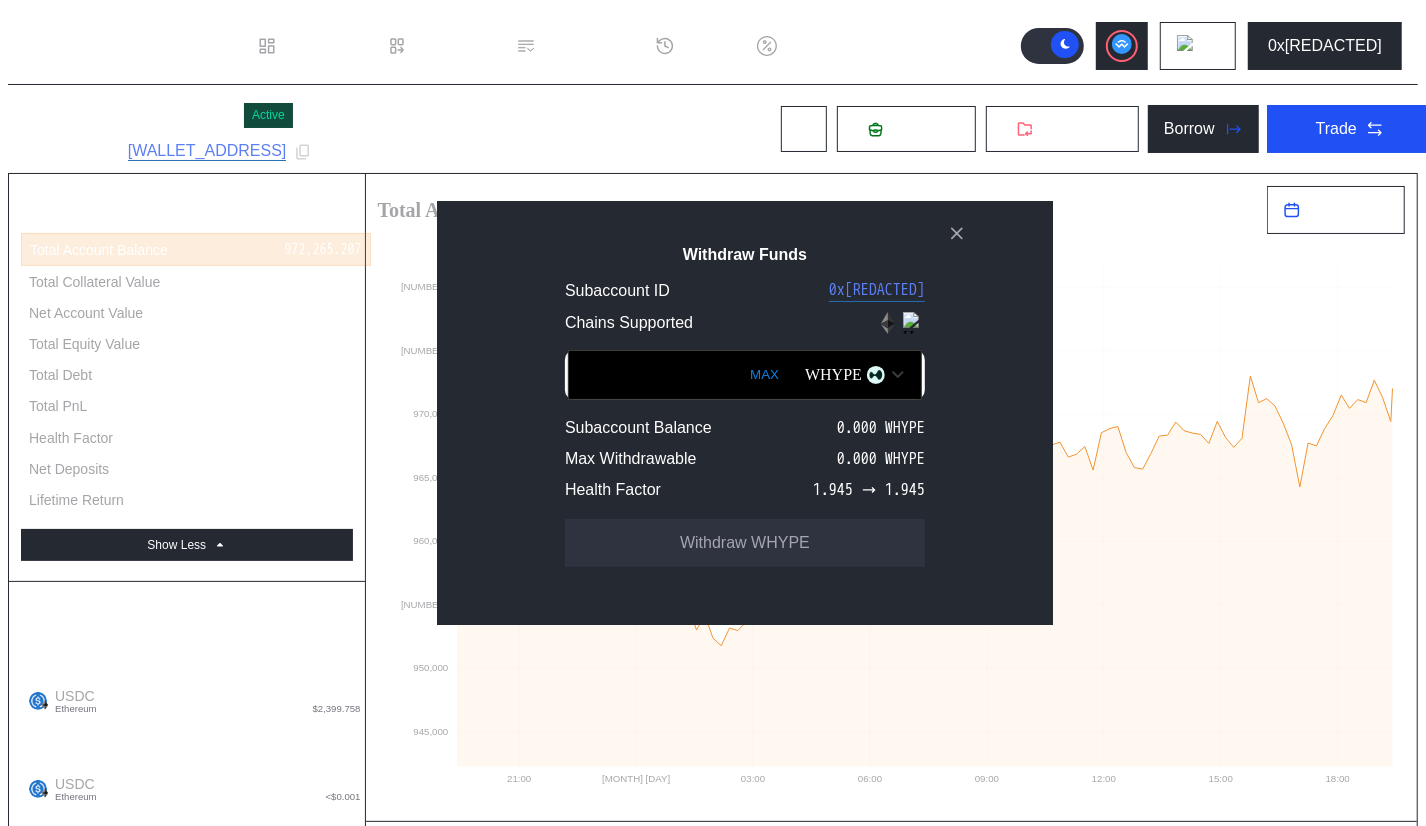 click on "WHYPE" at bounding box center (833, 375) 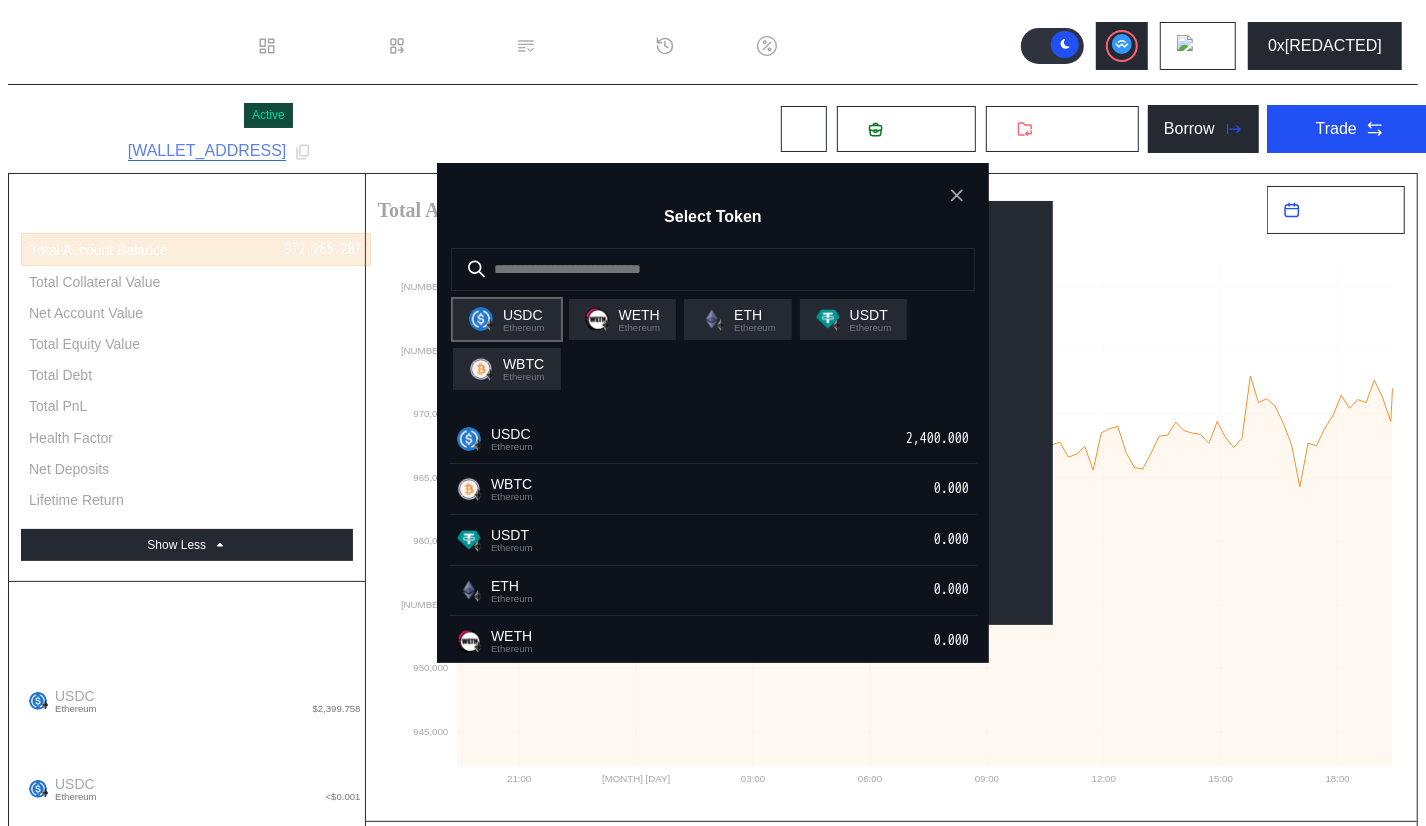 click on "USDC Ethereum" at bounding box center (507, 320) 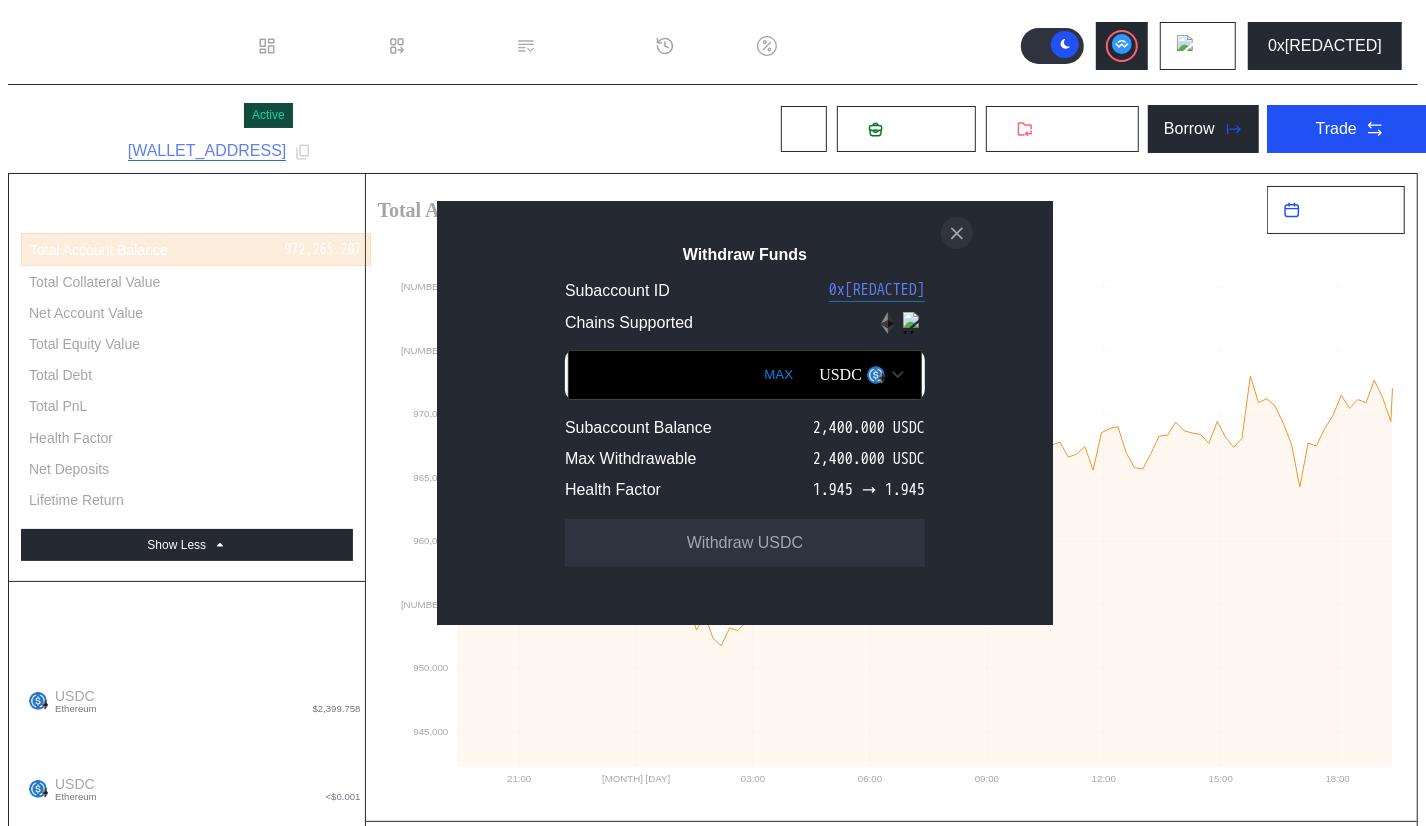 click at bounding box center (957, 233) 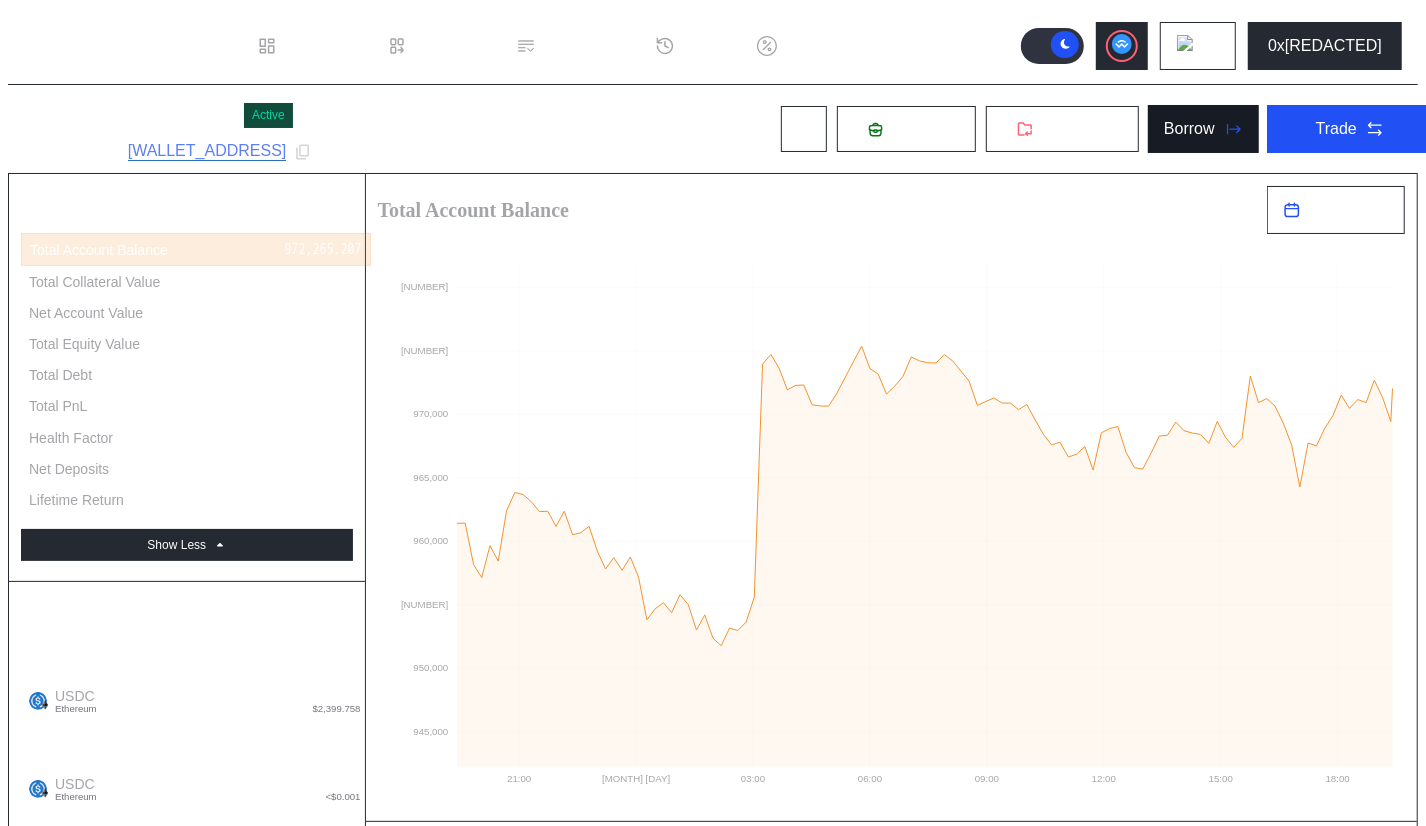 click on "Borrow" at bounding box center (1189, 129) 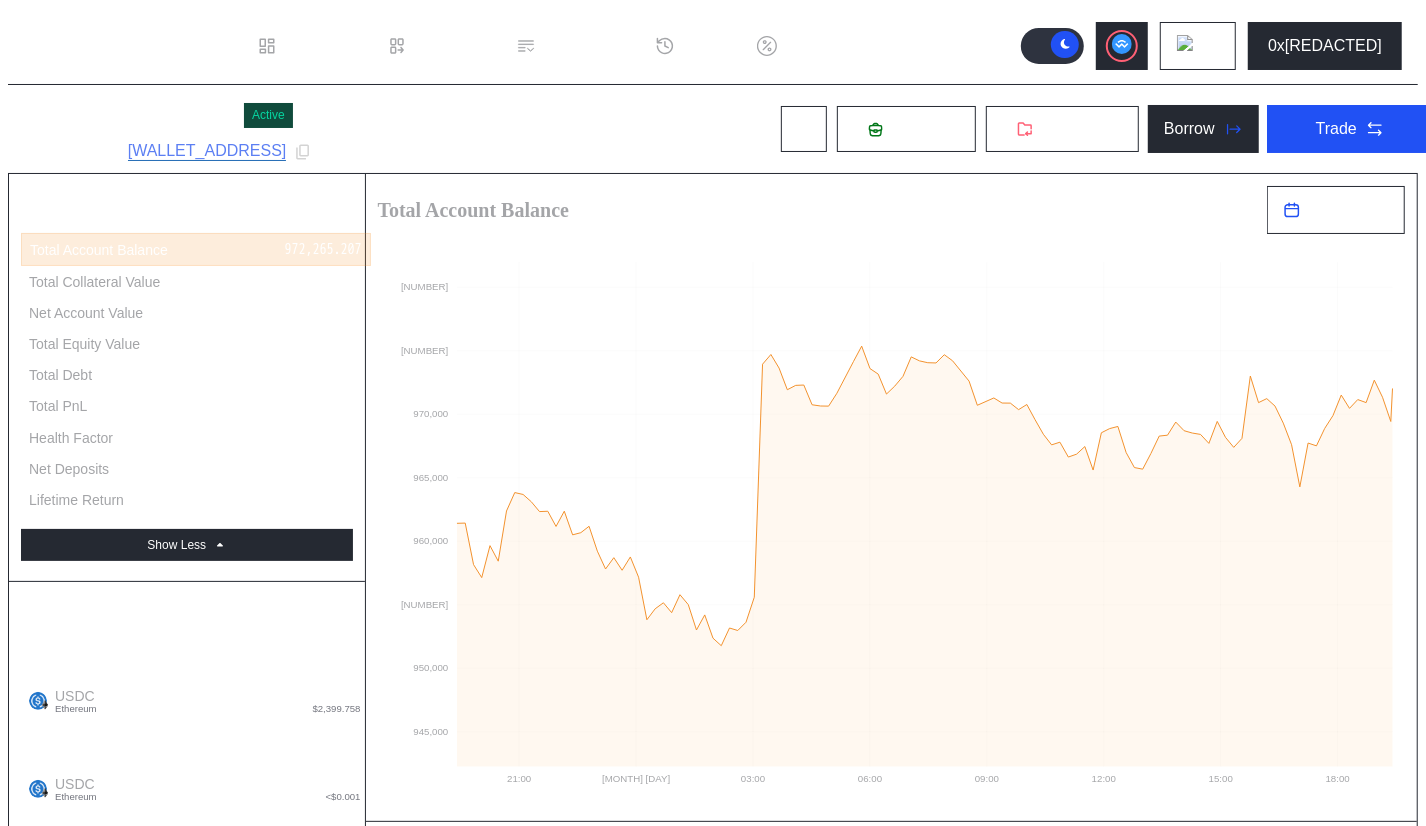 click on "Repay Interest" at bounding box center [301, 1928] 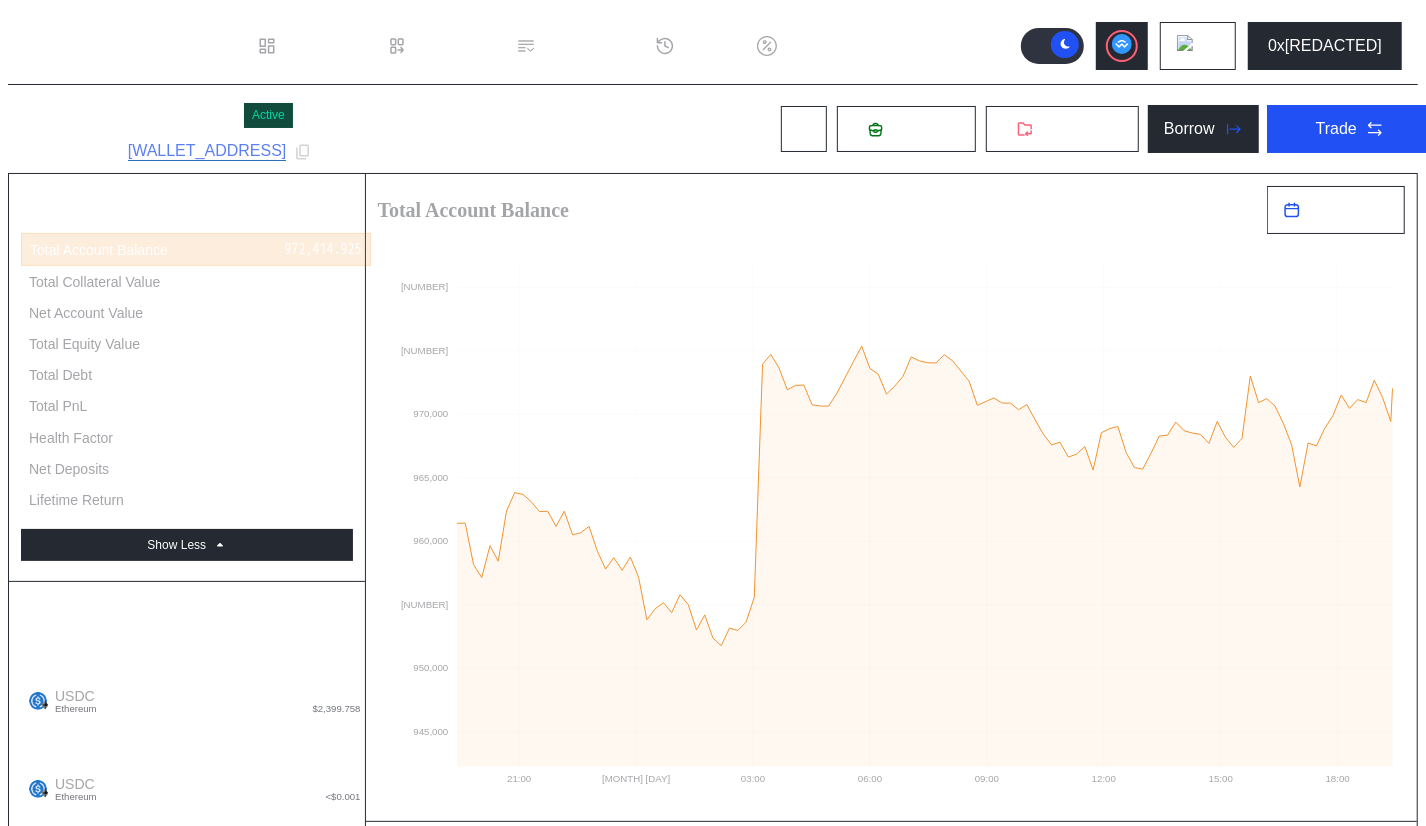 click on "[NUMBER] [CURRENCY] - [PERCENTAGE] APR - Ethereum" at bounding box center (240, 2159) 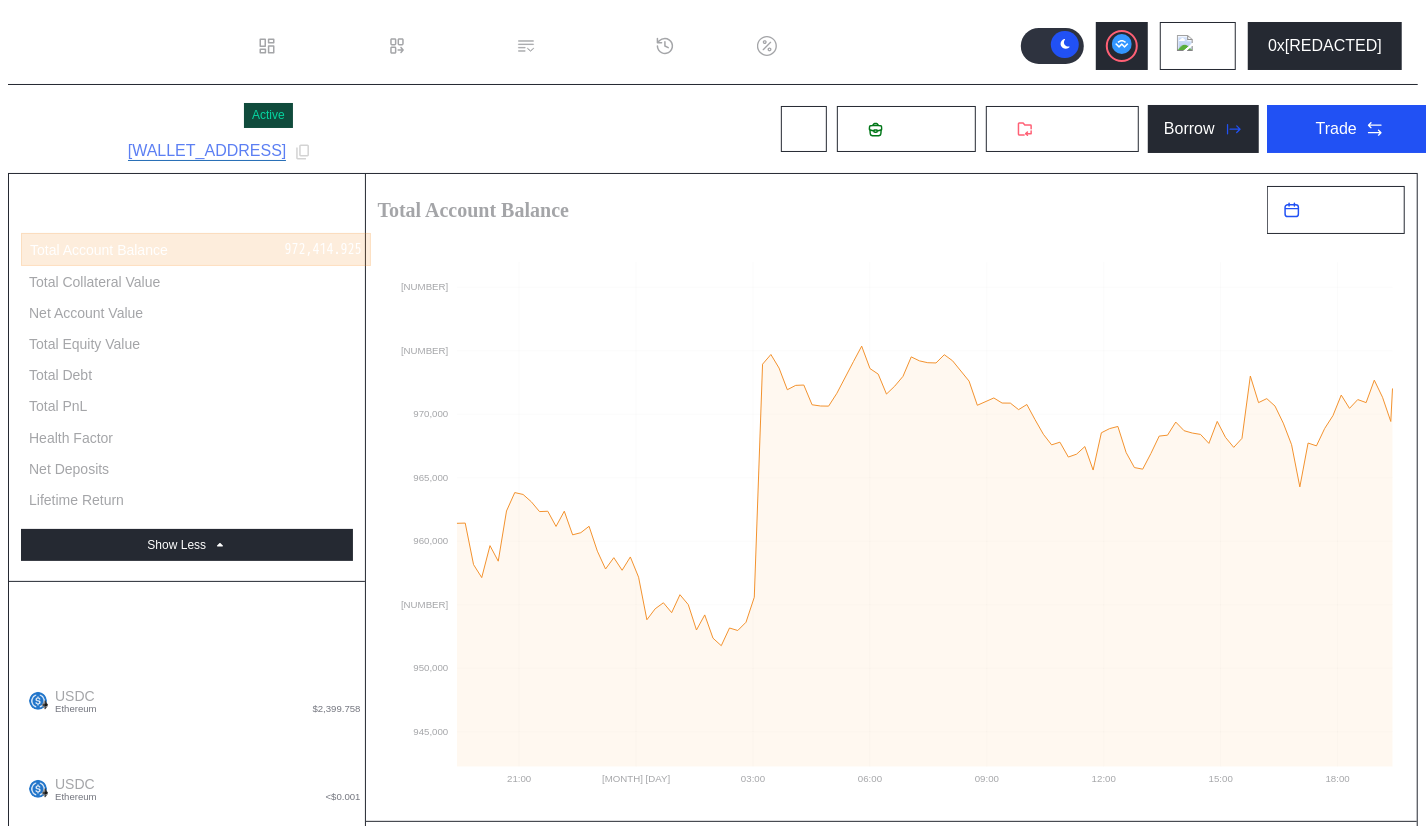 drag, startPoint x: 72, startPoint y: 769, endPoint x: 385, endPoint y: 773, distance: 313.02554 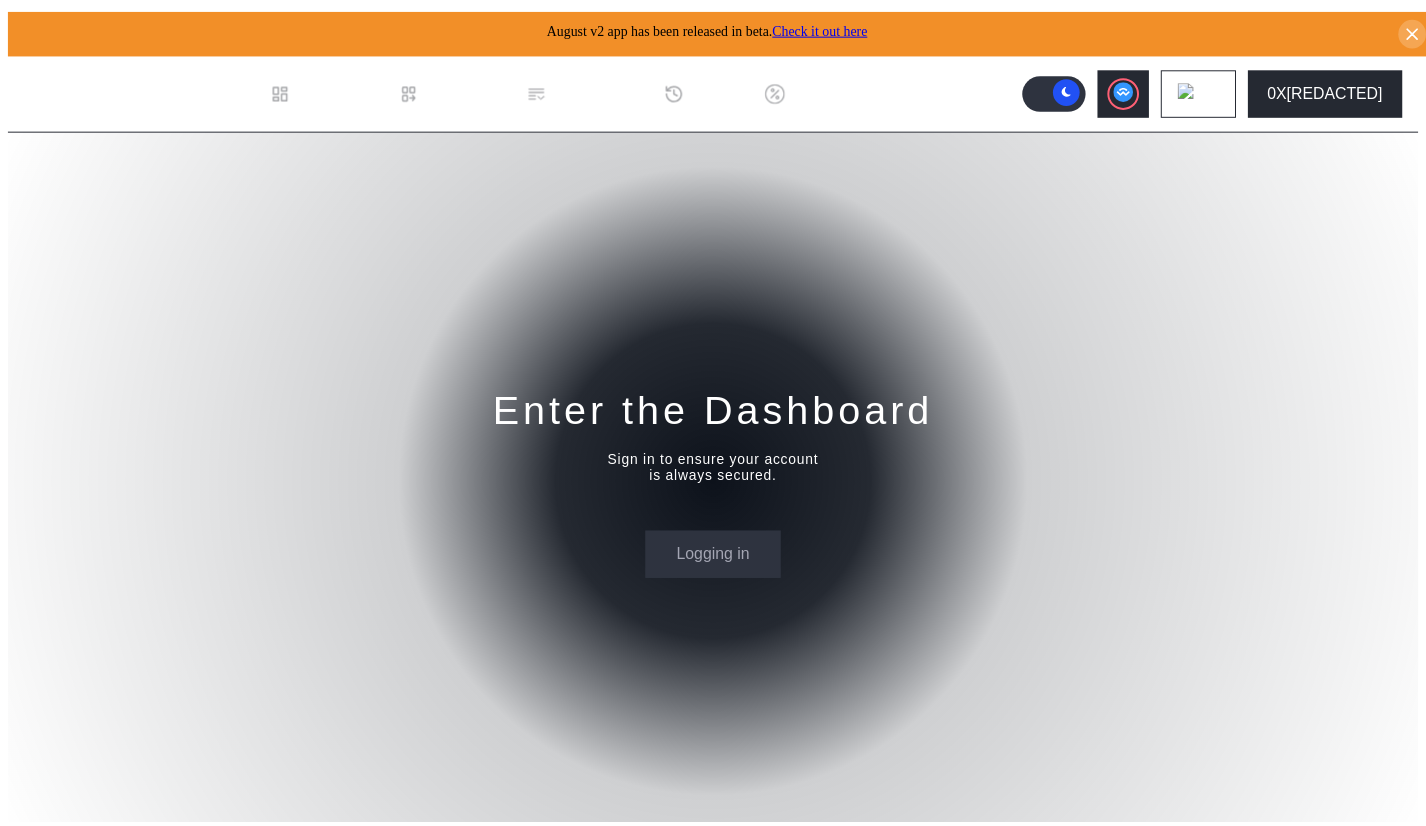 scroll, scrollTop: 0, scrollLeft: 0, axis: both 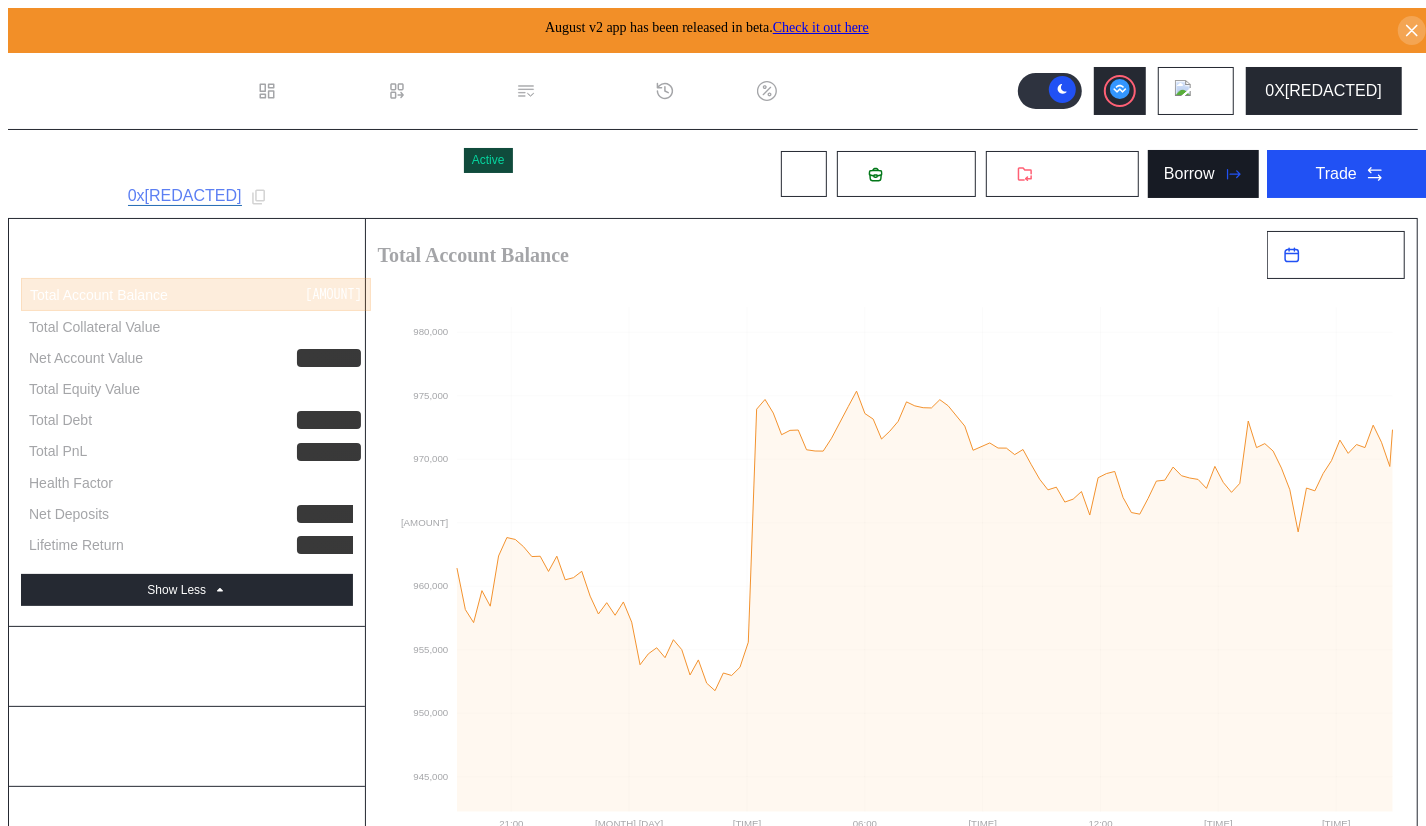 click on "Borrow" at bounding box center (1189, 174) 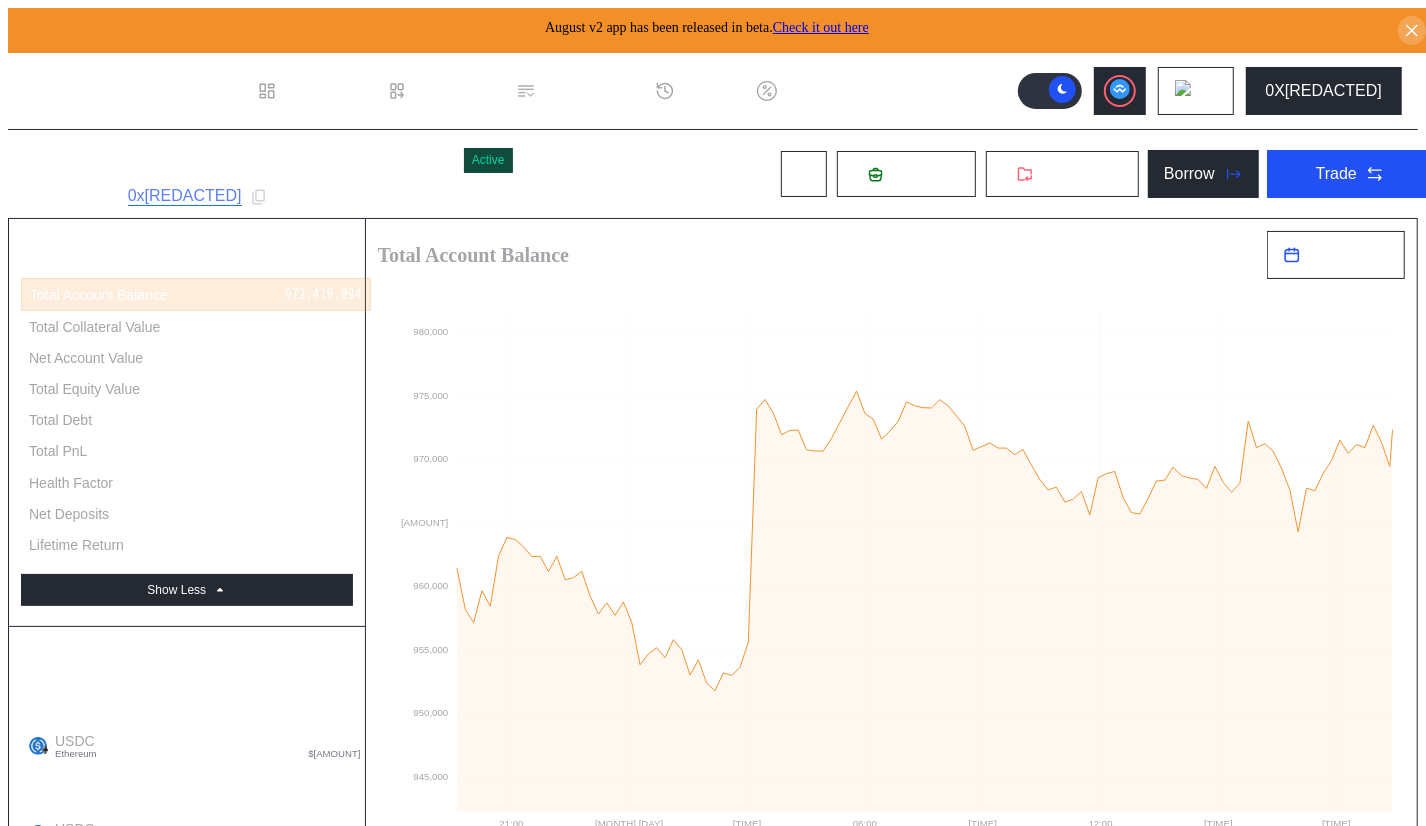 click on "Repay Interest" at bounding box center (301, 1989) 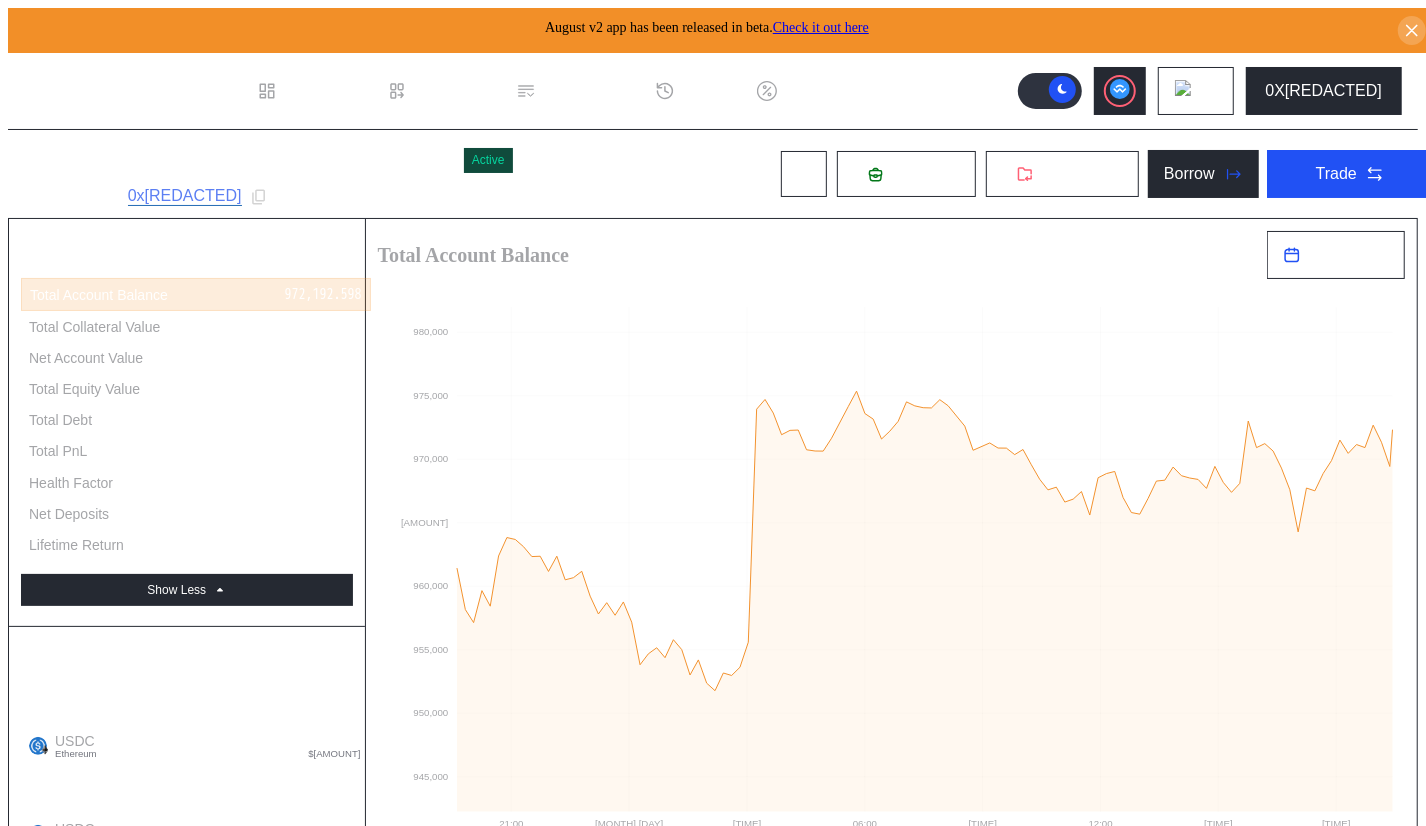 click on "[NUMBER] [CURRENCY] - [PERCENT] [TIME_PERIOD] - [NETWORK]" at bounding box center [265, 2220] 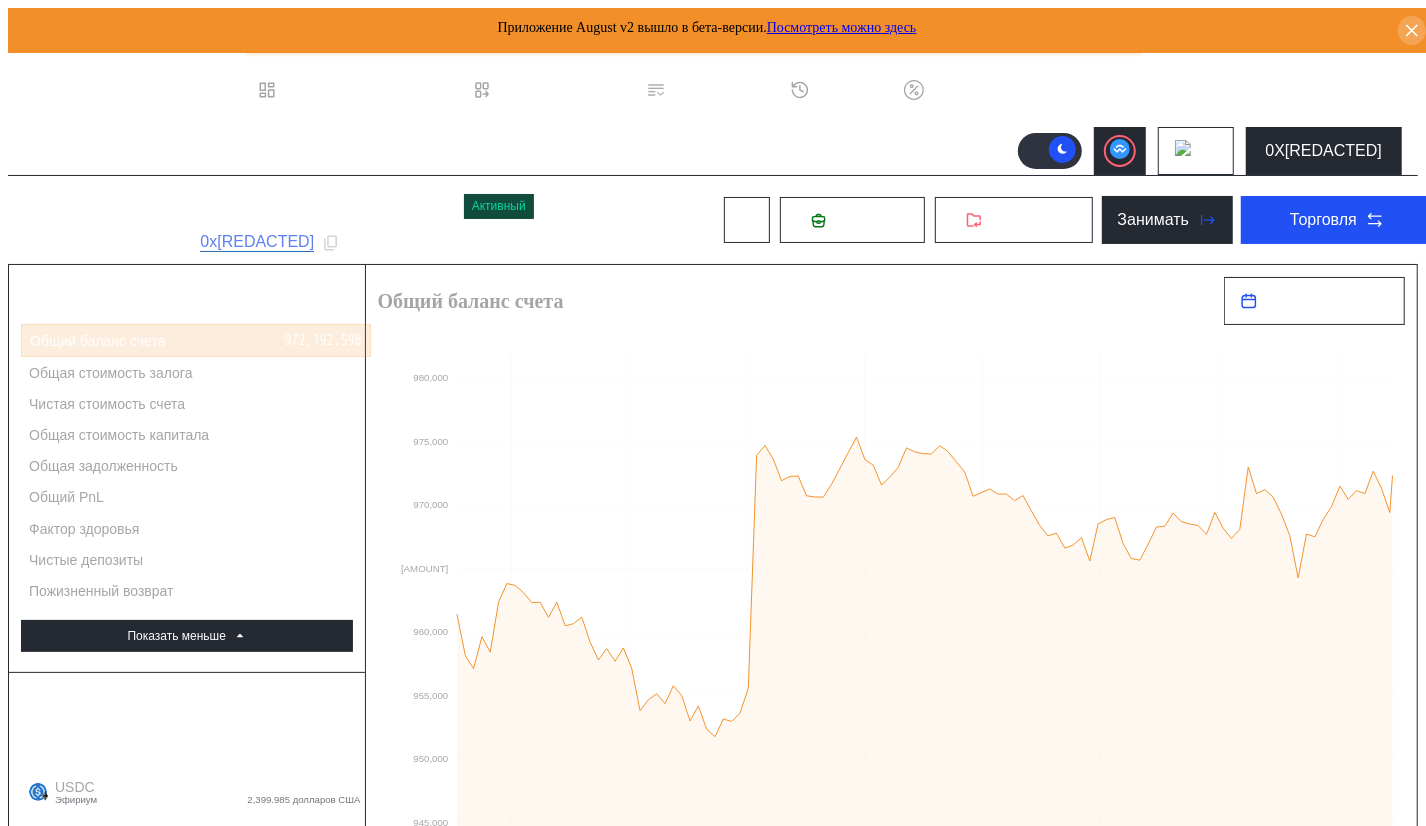 click at bounding box center (1, 1970) 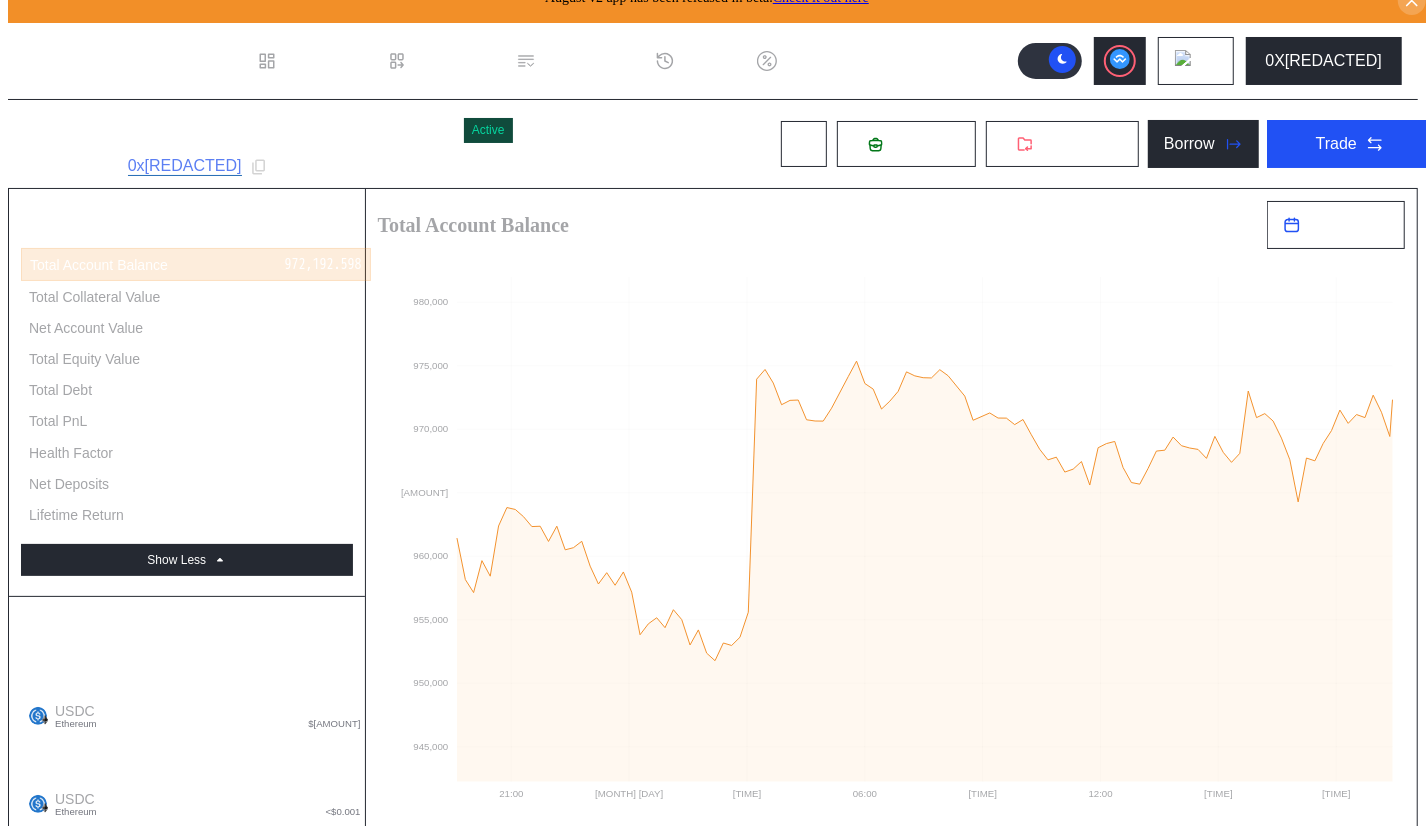 scroll, scrollTop: 0, scrollLeft: 0, axis: both 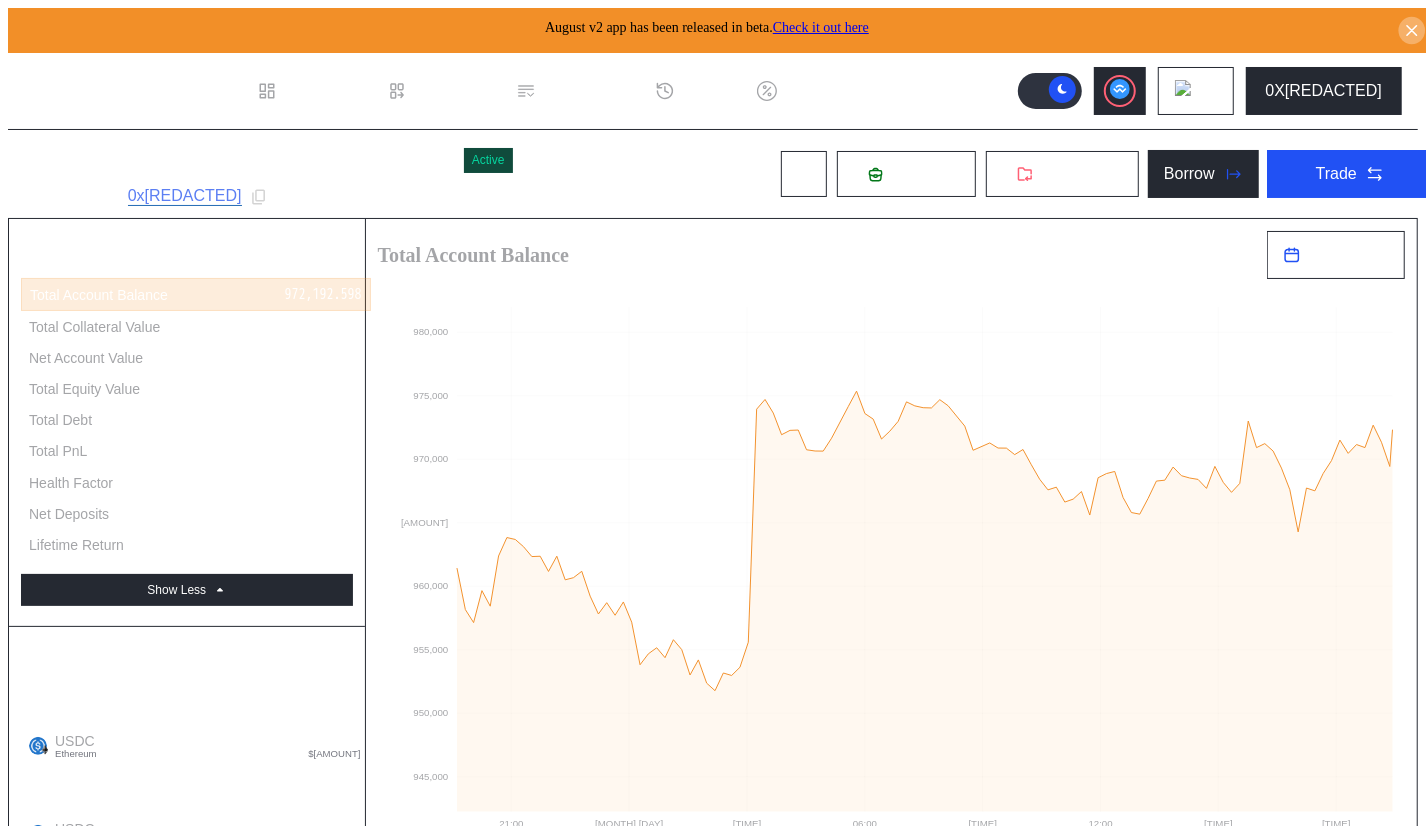 click at bounding box center (1412, 31) 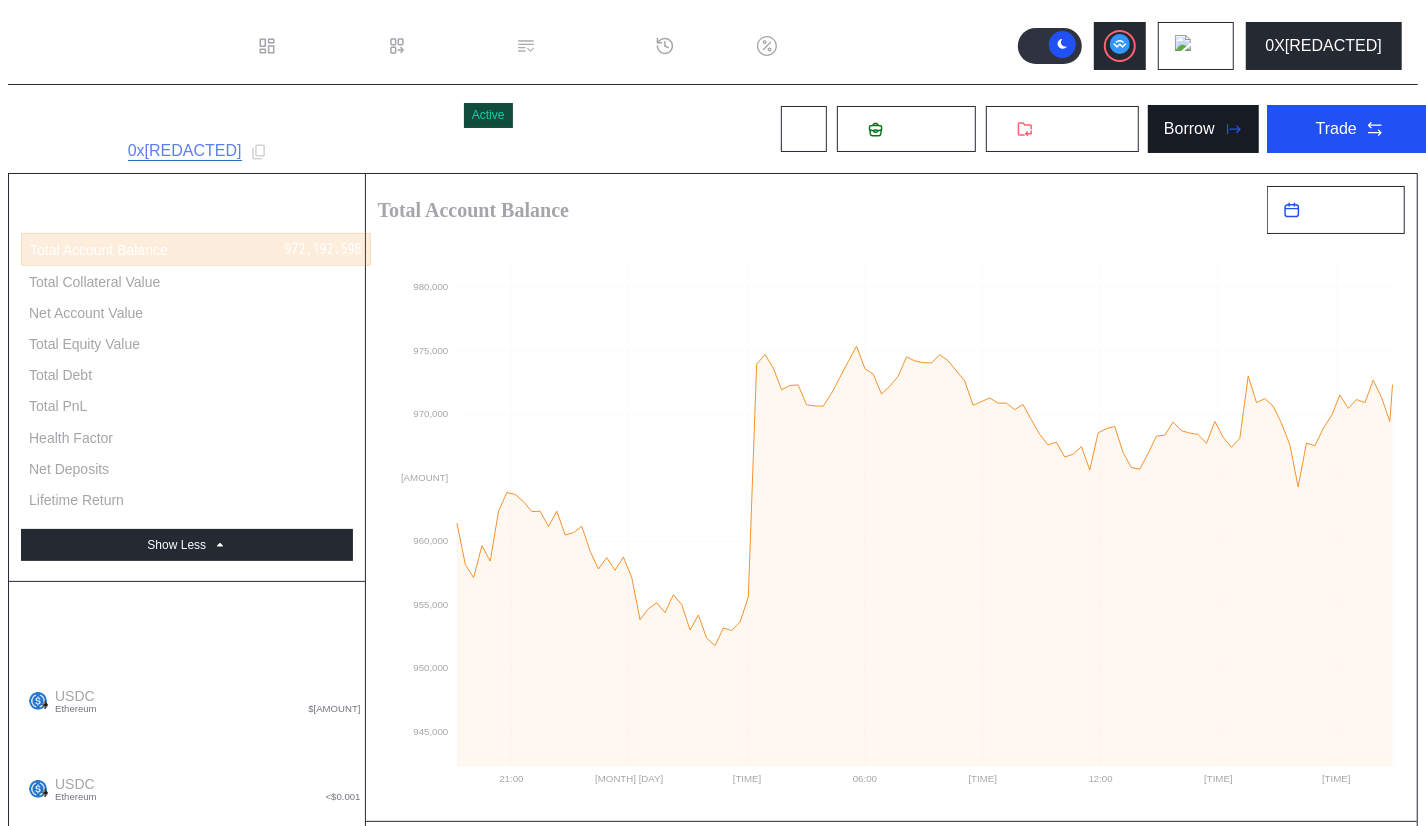 click on "Borrow" at bounding box center [1189, 129] 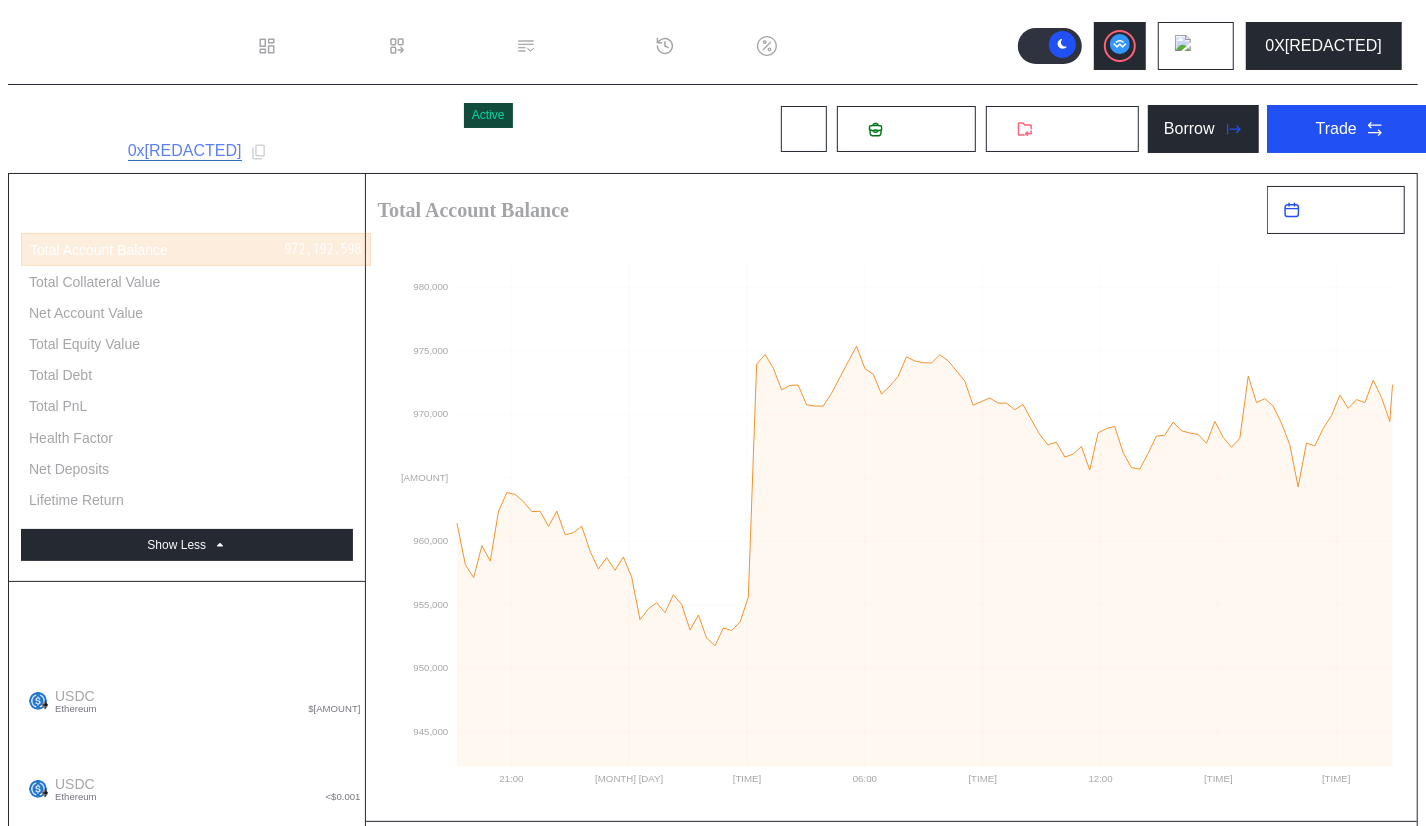 click on "Repay Interest" at bounding box center (301, 1944) 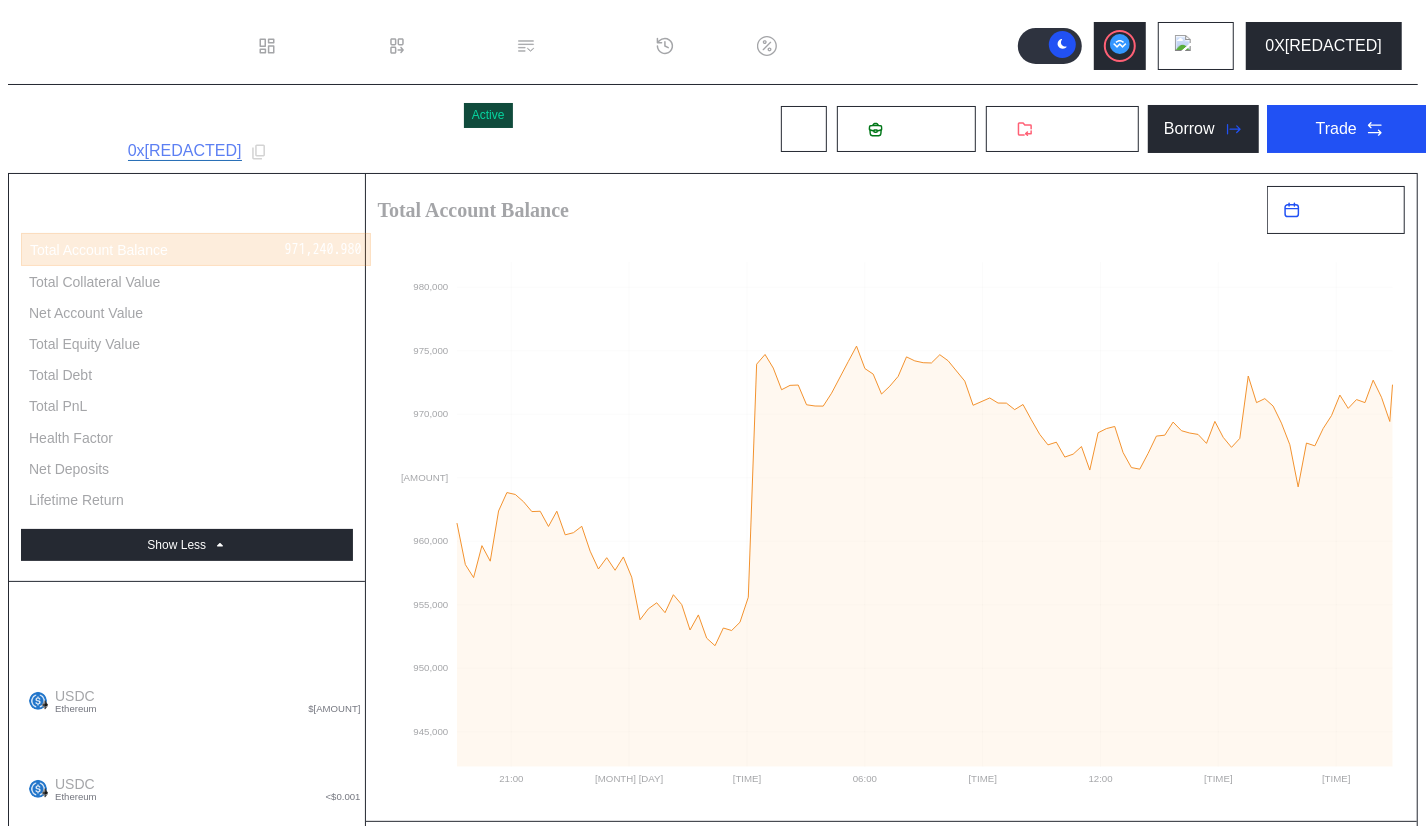 click on "**********" at bounding box center (309, 2128) 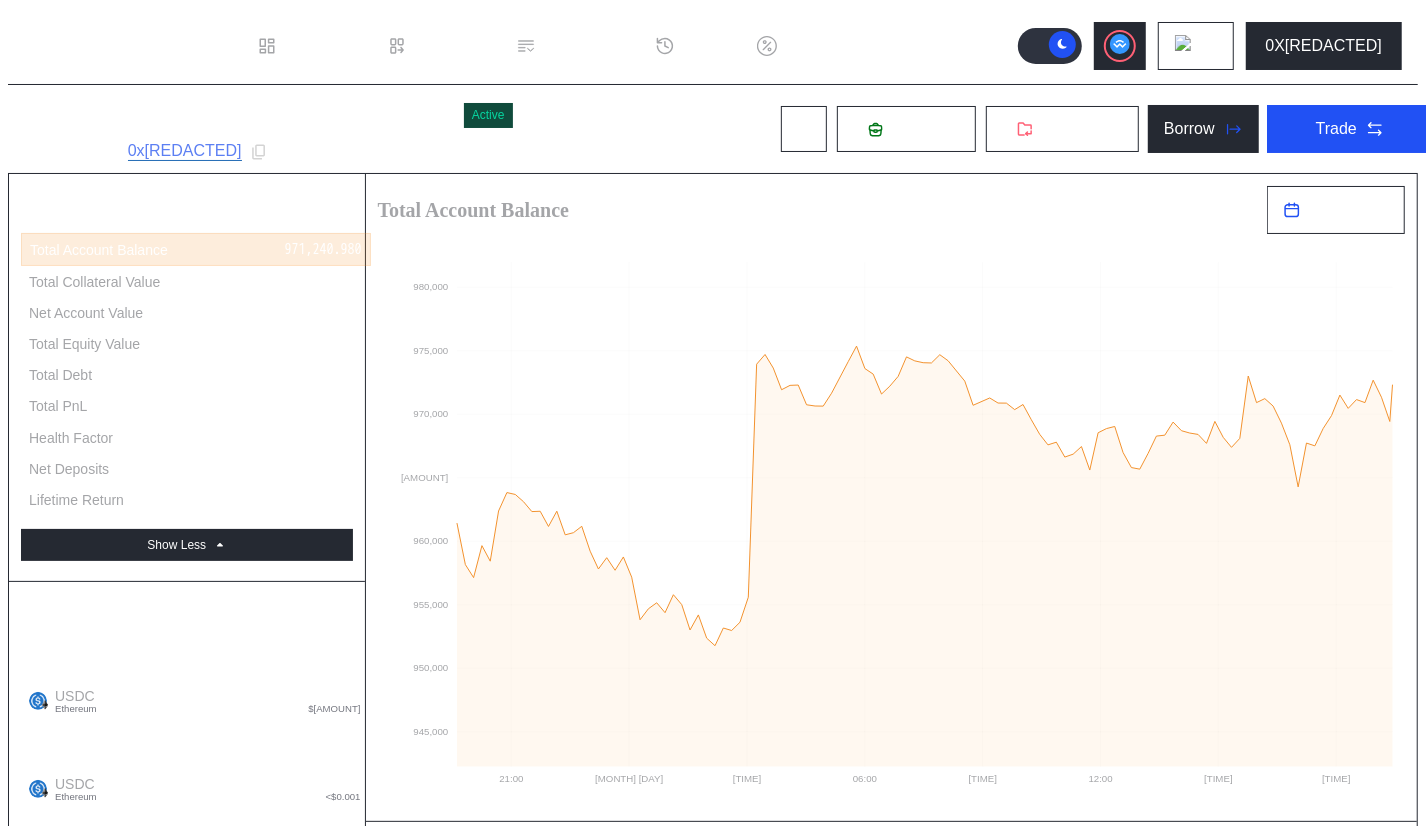 click at bounding box center (-3, 1927) 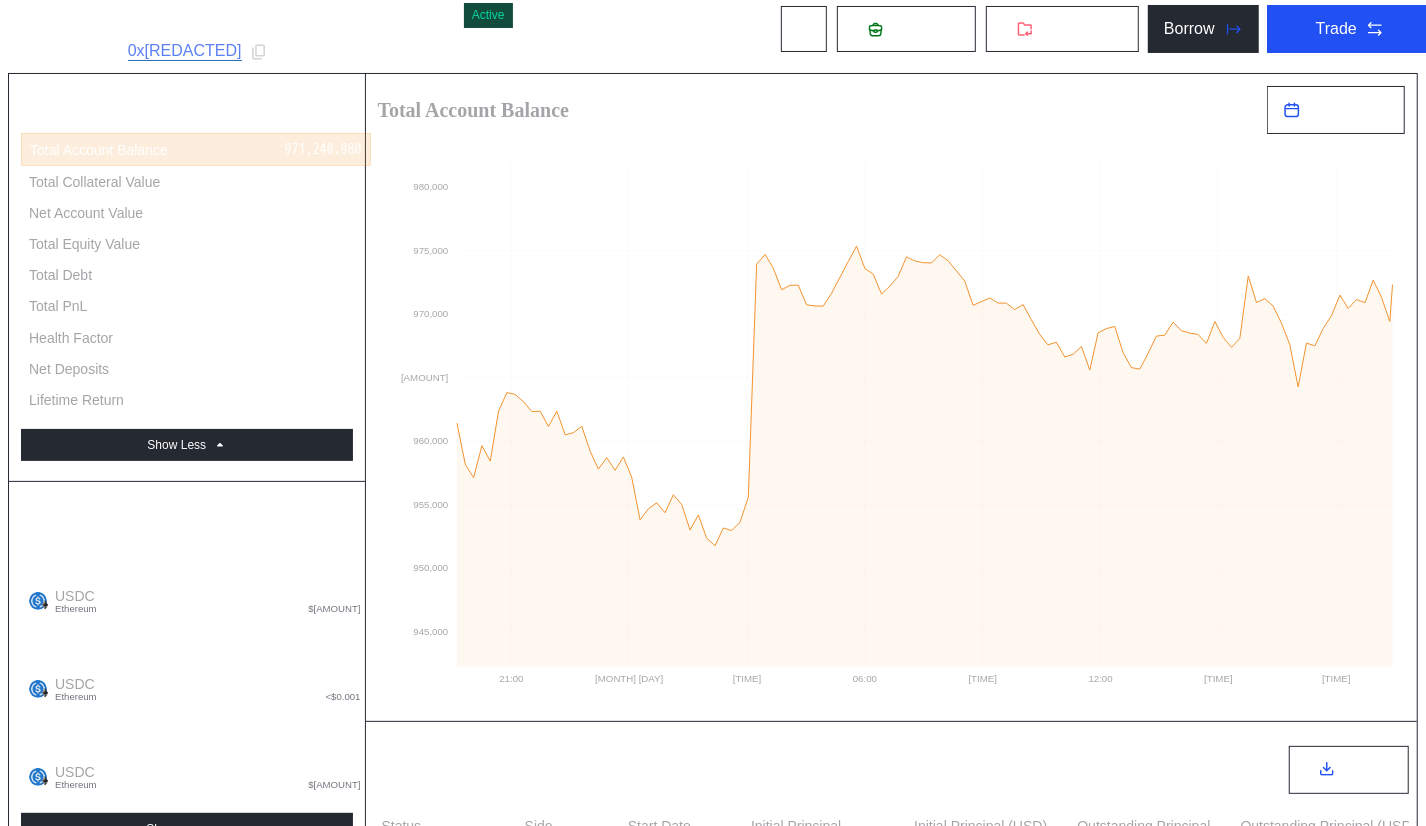 scroll, scrollTop: 0, scrollLeft: 0, axis: both 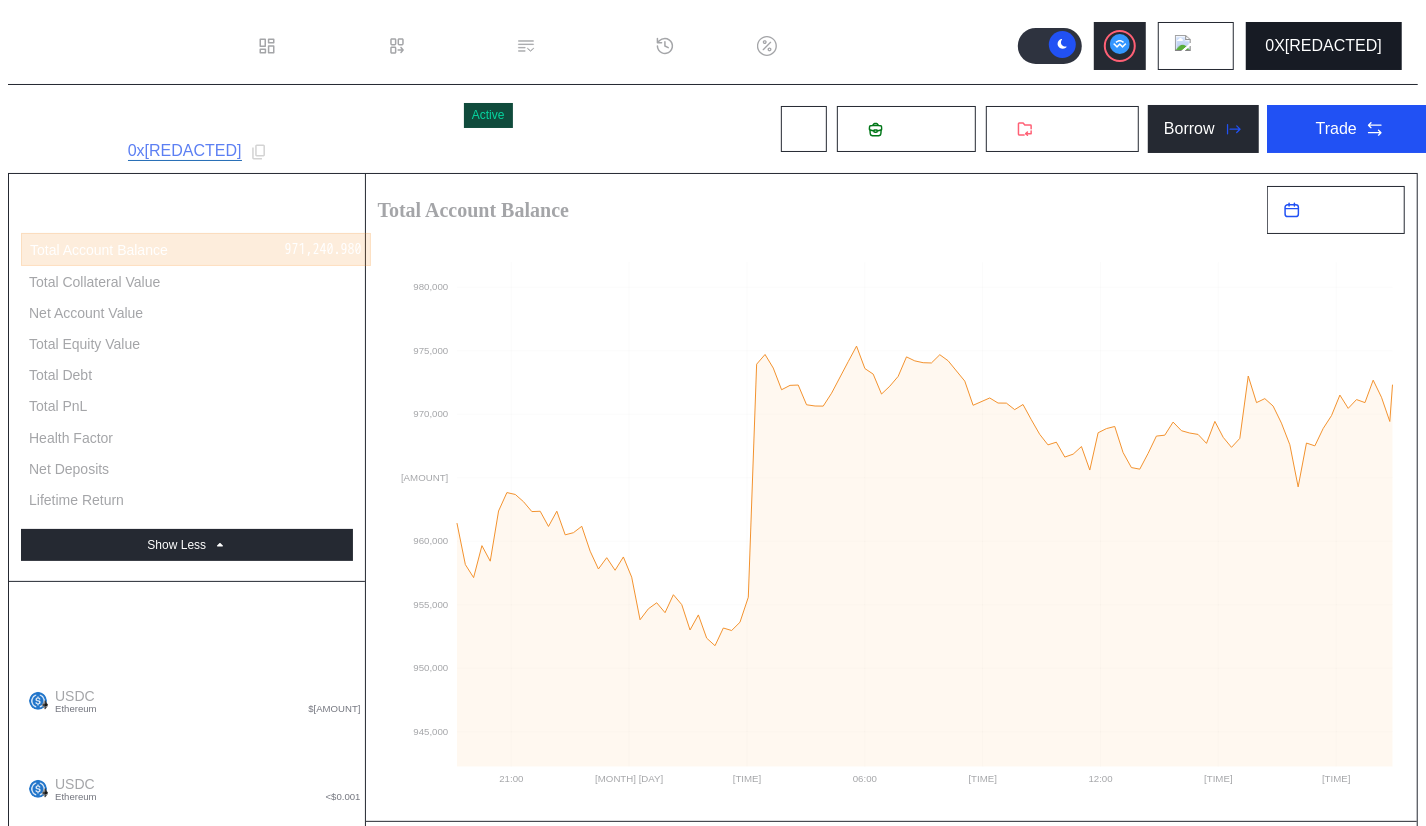 click on "0X20...AF5B" at bounding box center [1324, 46] 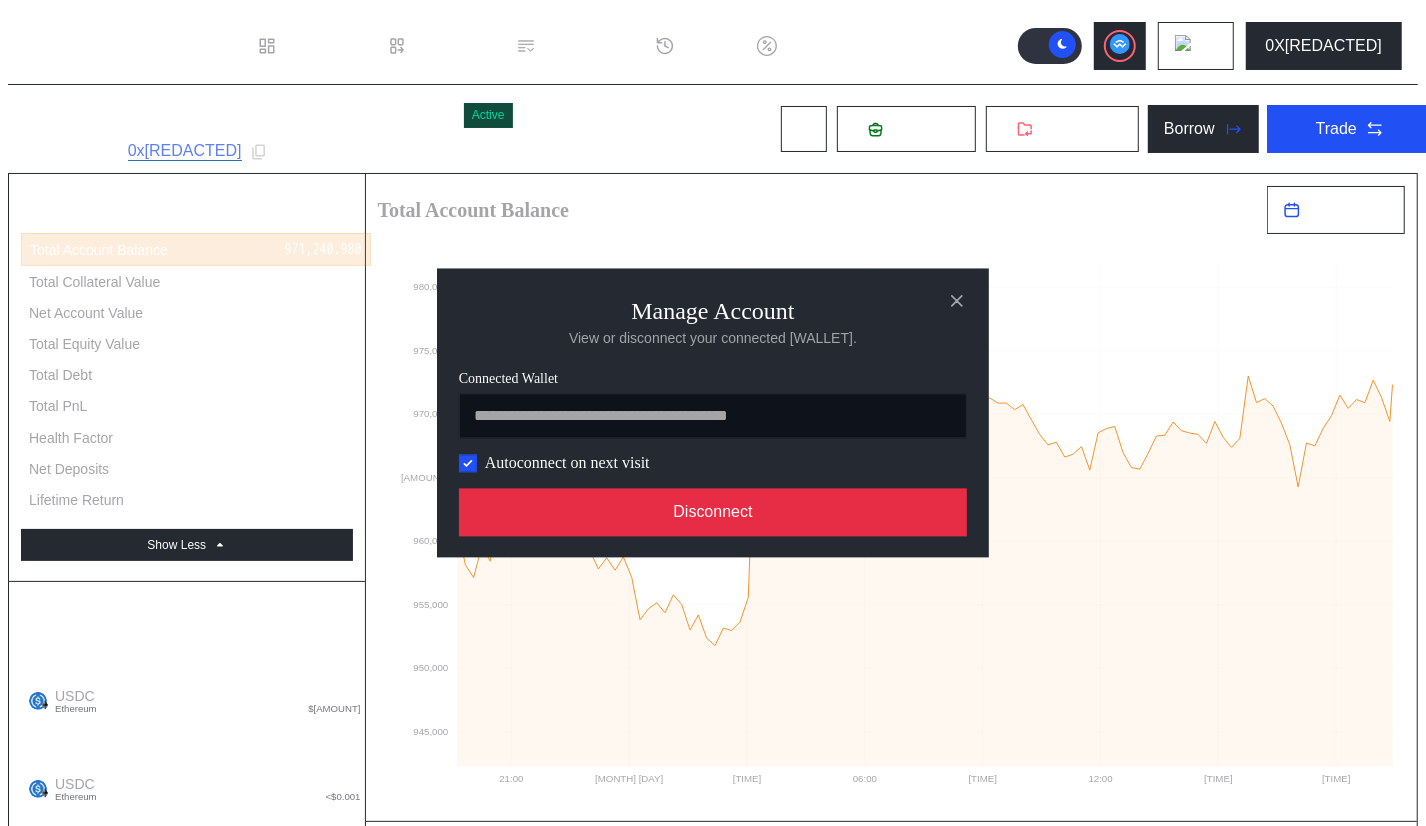 click on "Disconnect" at bounding box center (713, 513) 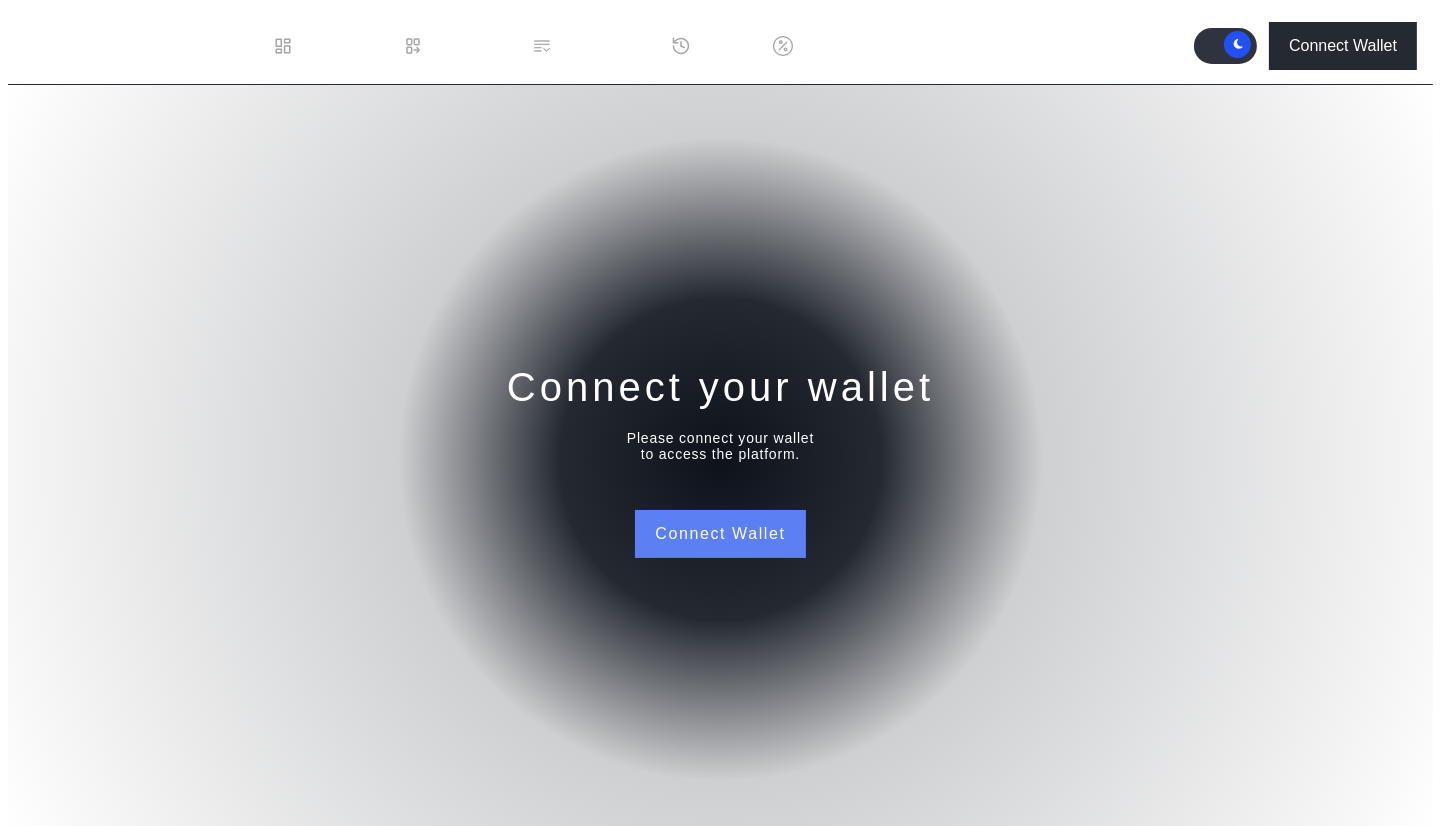 click on "Connect Wallet" at bounding box center (720, 534) 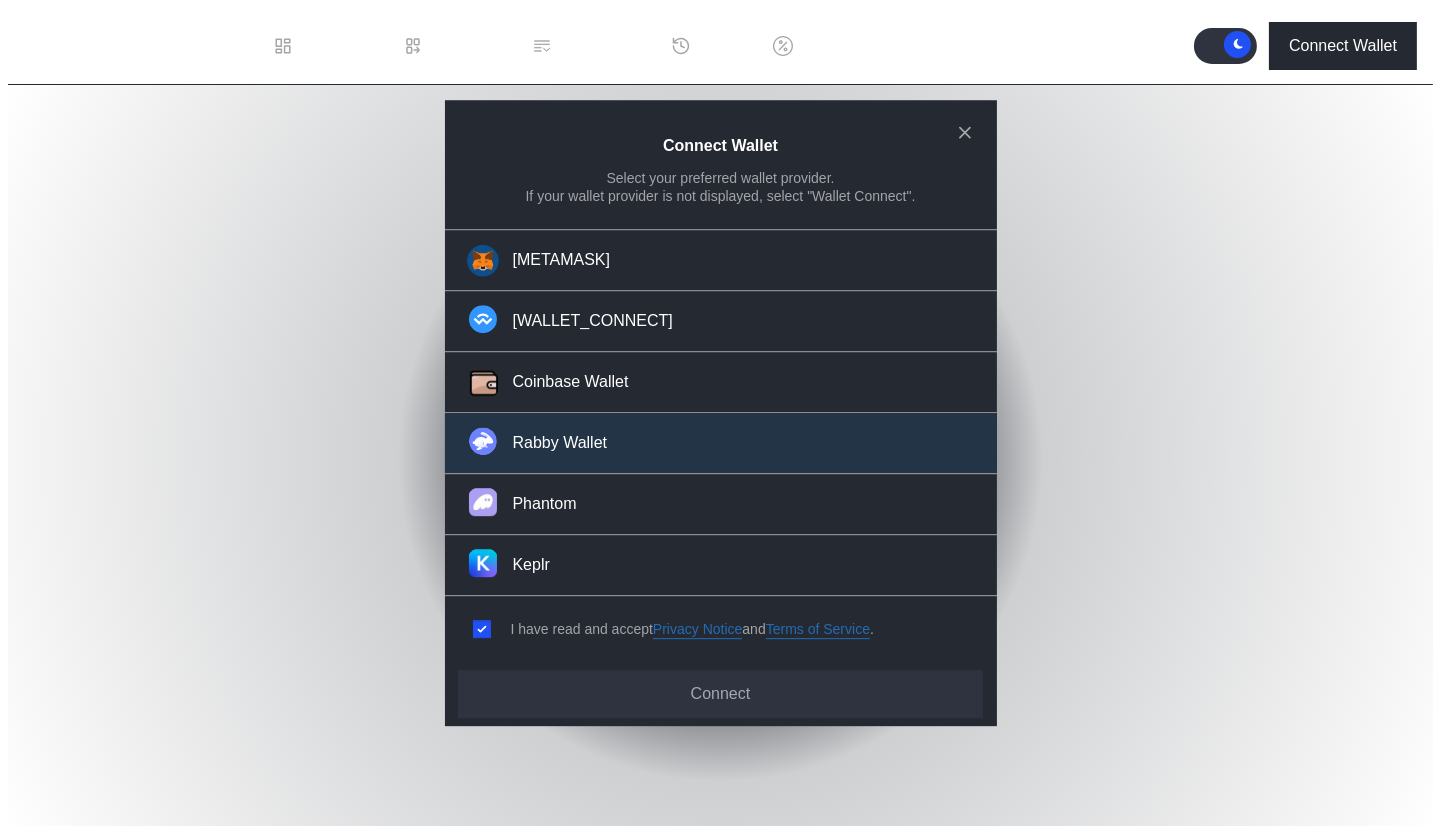 click on "Rabby Wallet" at bounding box center (721, 443) 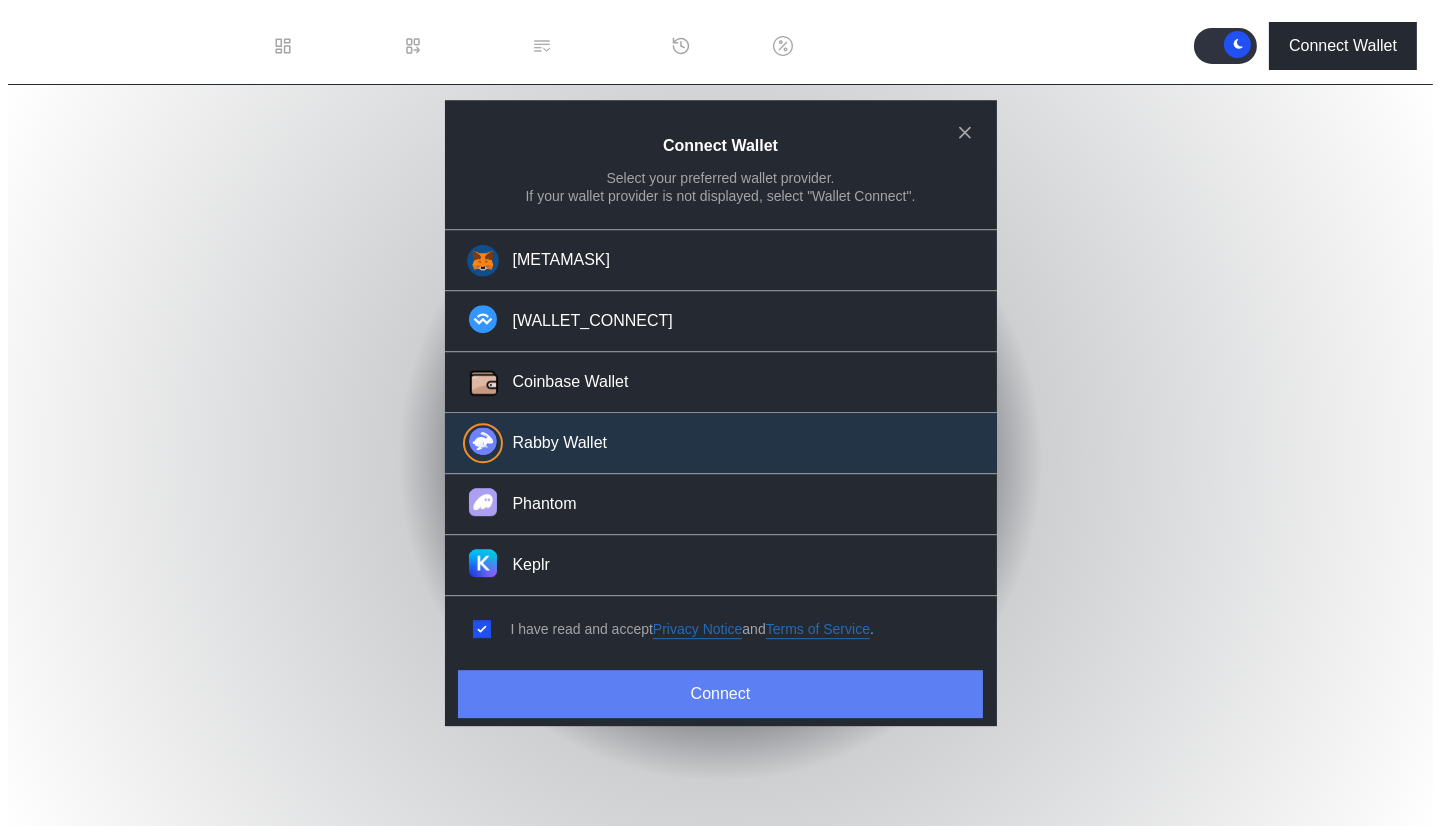 click on "Connect" at bounding box center (720, 694) 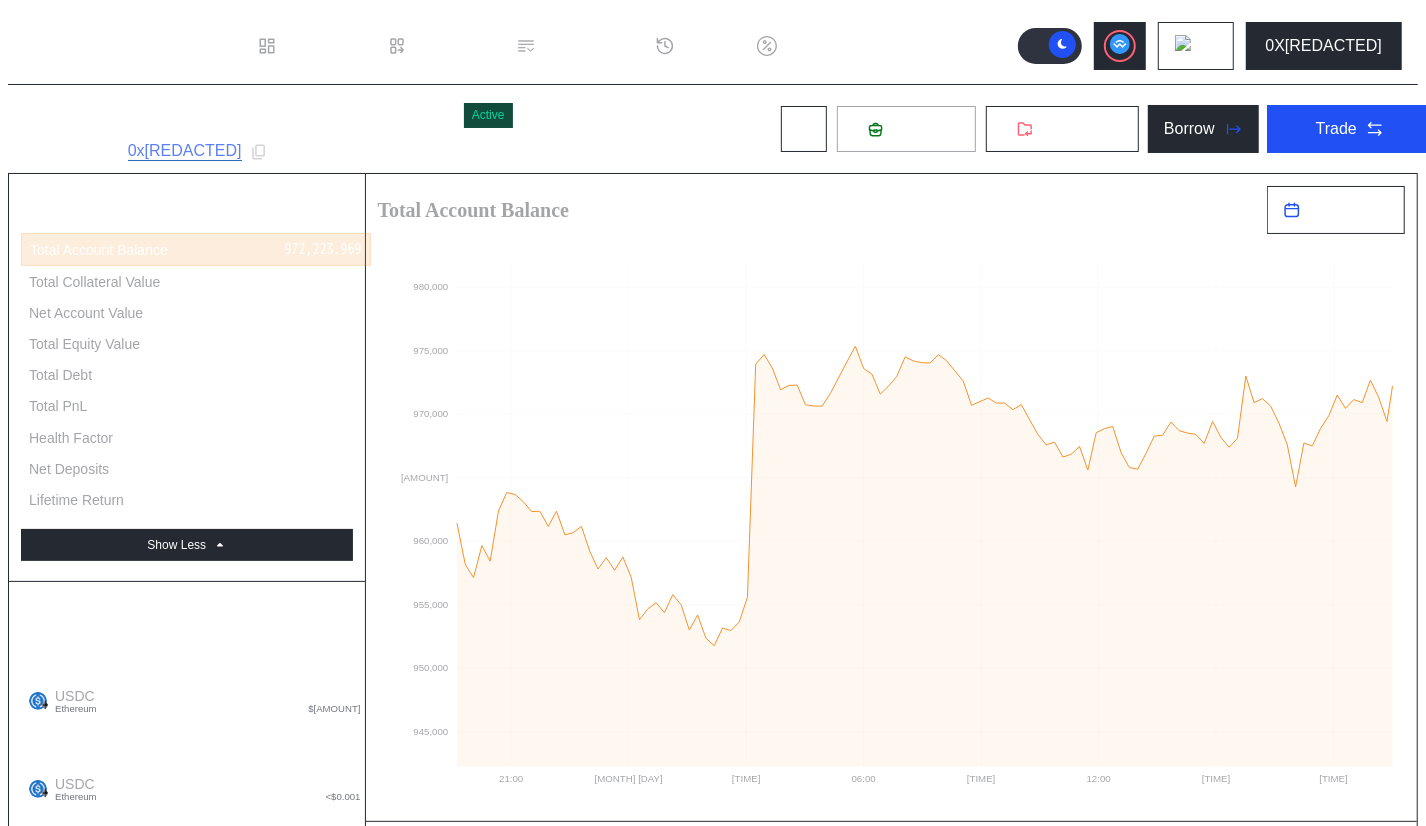 click on "Deposit" at bounding box center [906, 129] 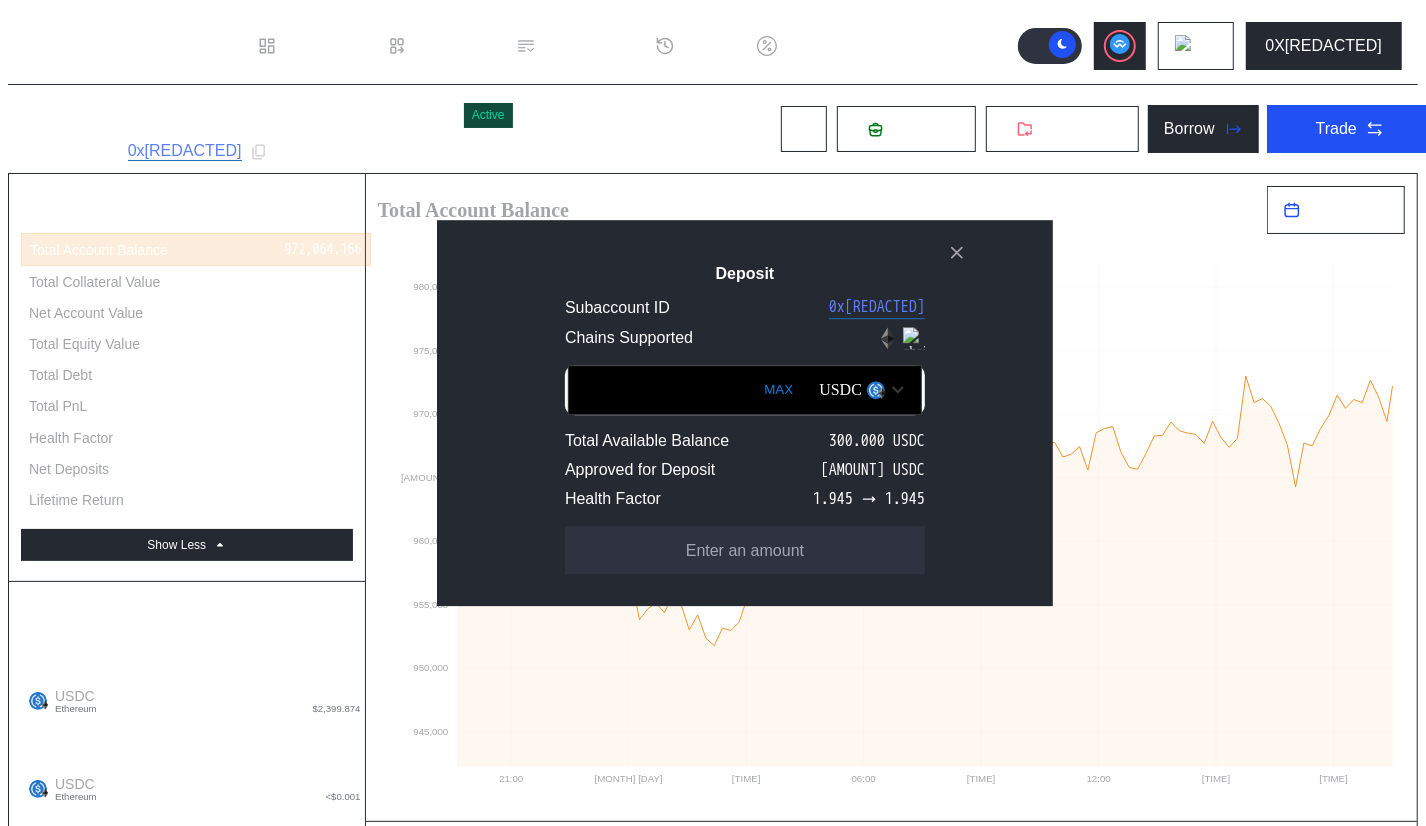click on "MAX" at bounding box center (778, 390) 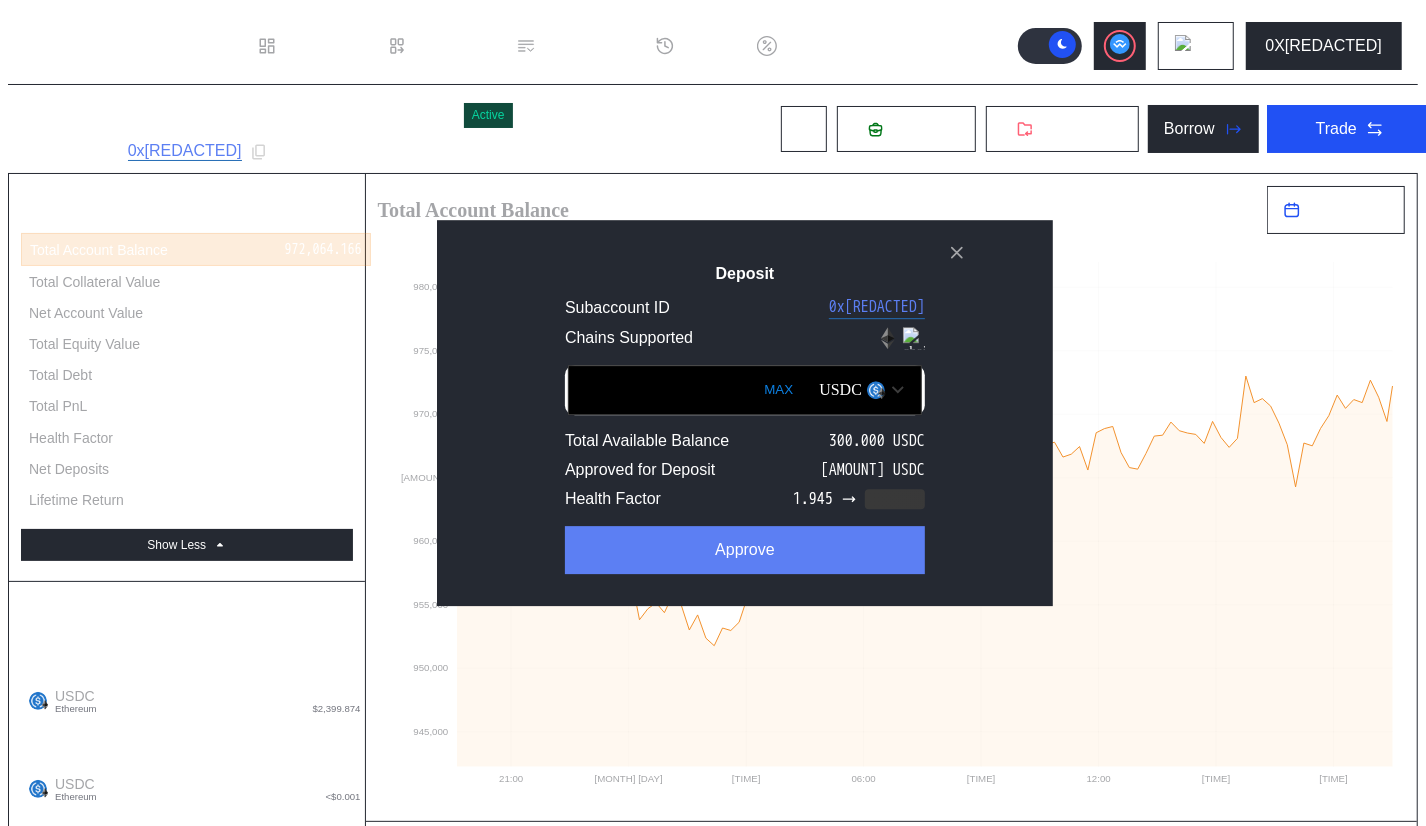 click on "Approve" at bounding box center [745, 550] 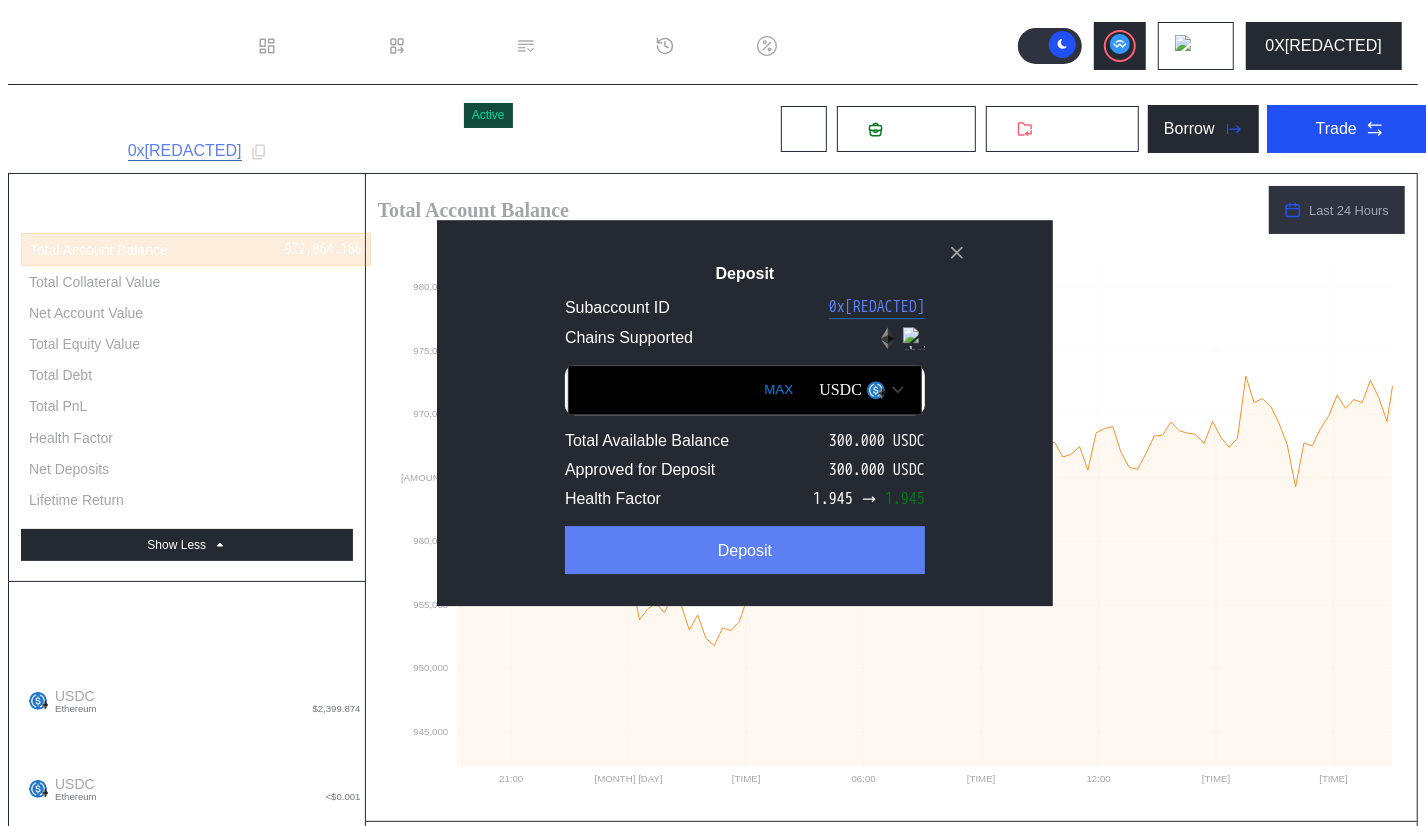 click on "Deposit" at bounding box center (745, 550) 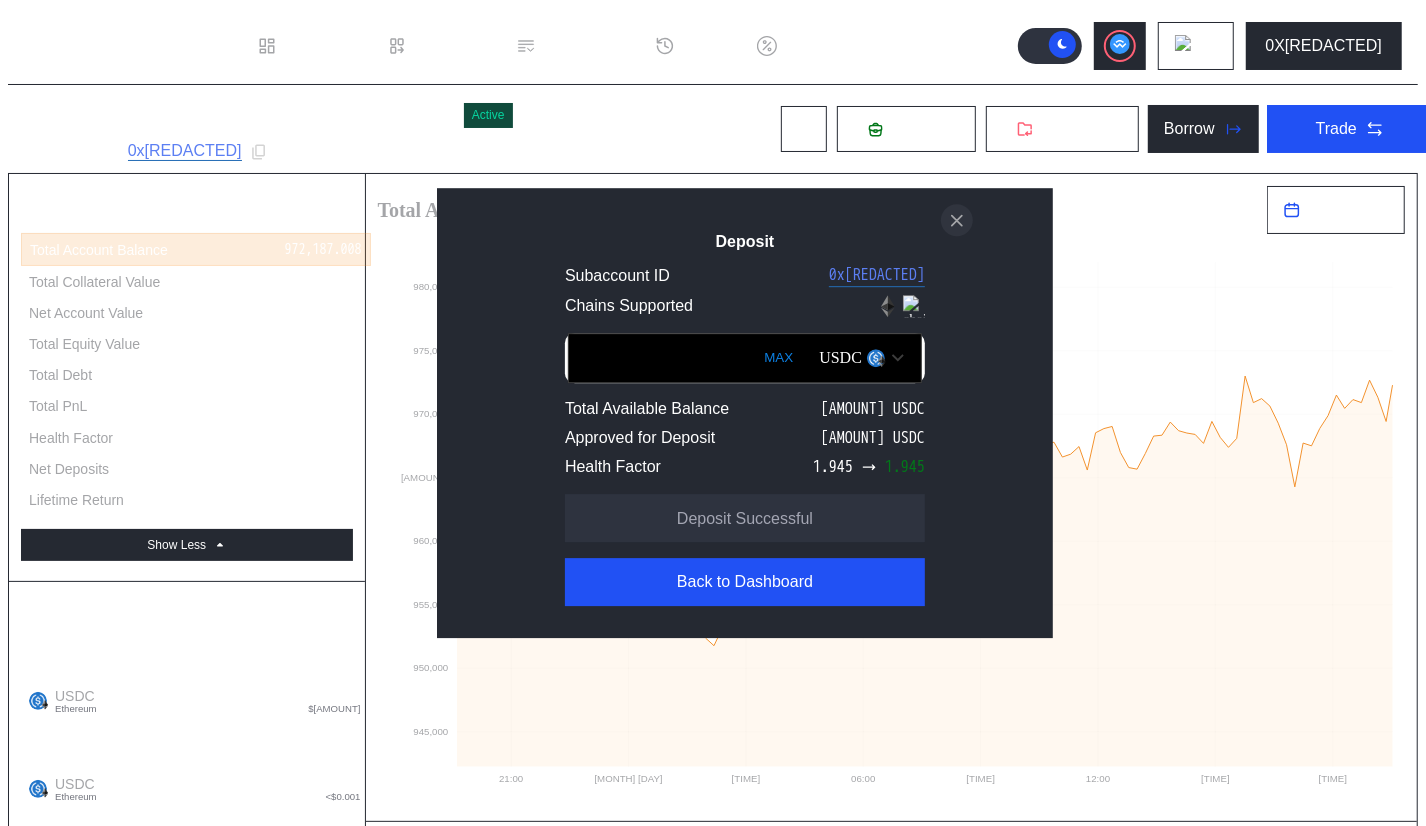 click at bounding box center [957, 220] 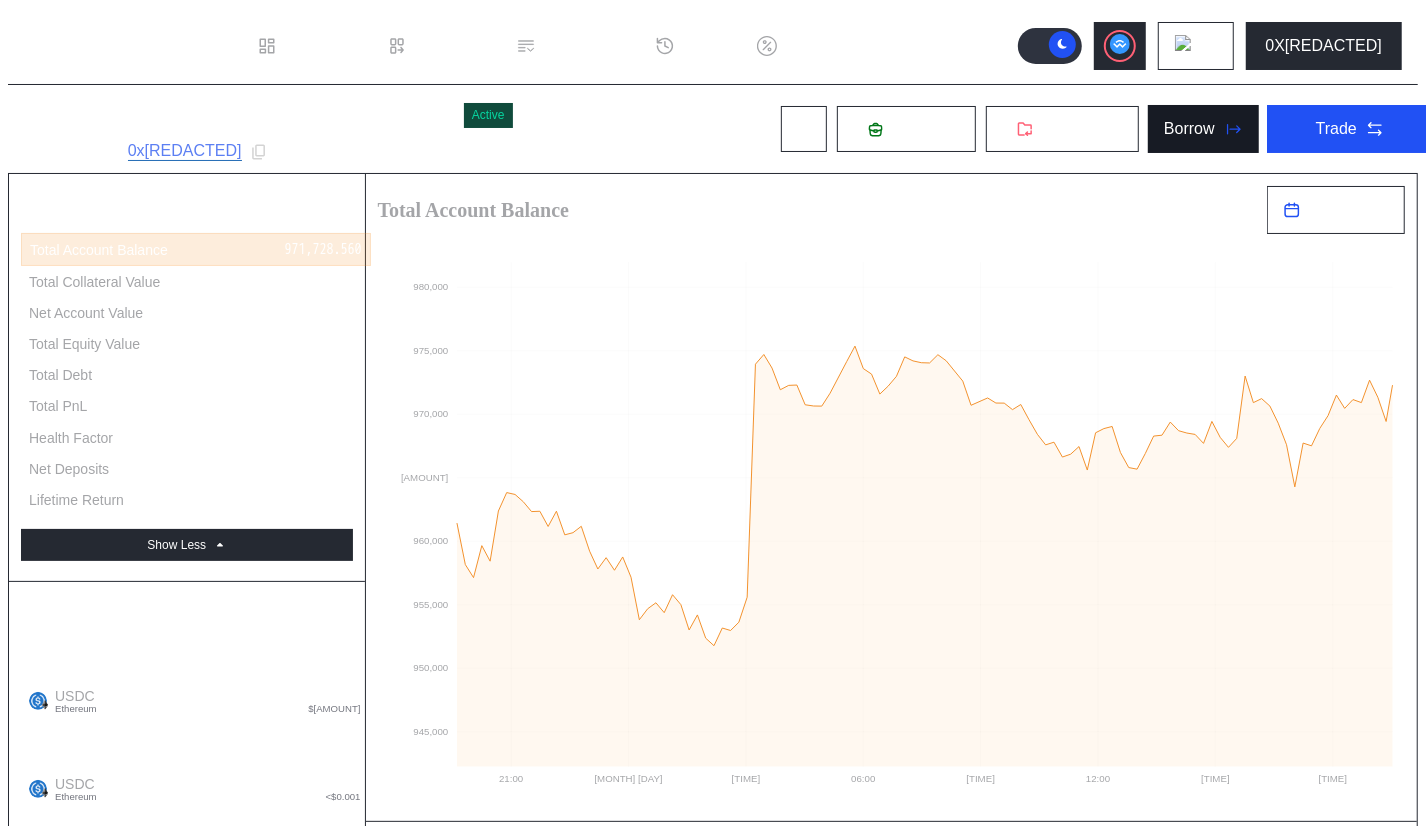 click on "Borrow" at bounding box center (1189, 129) 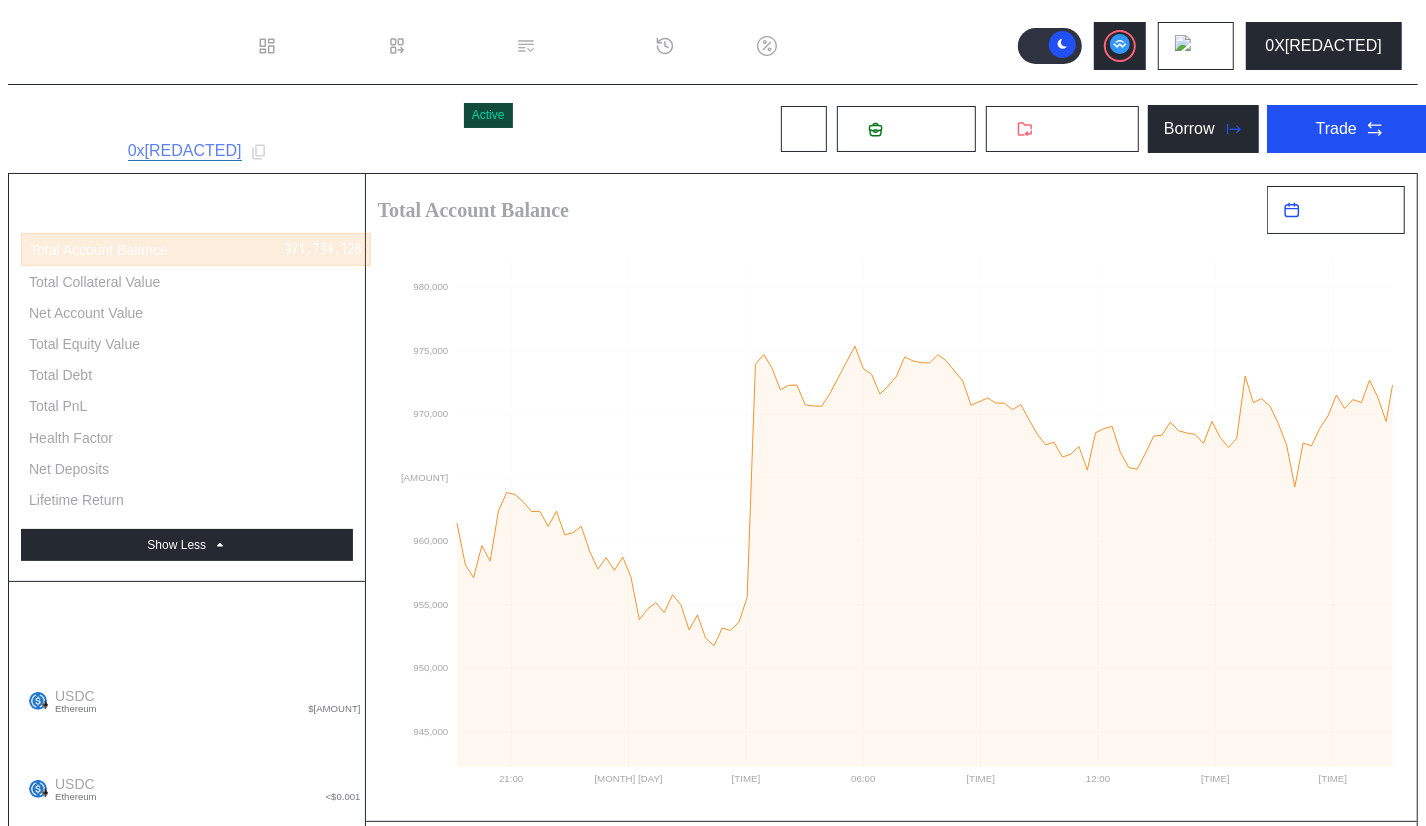 click on "Repay Interest" at bounding box center (301, 2072) 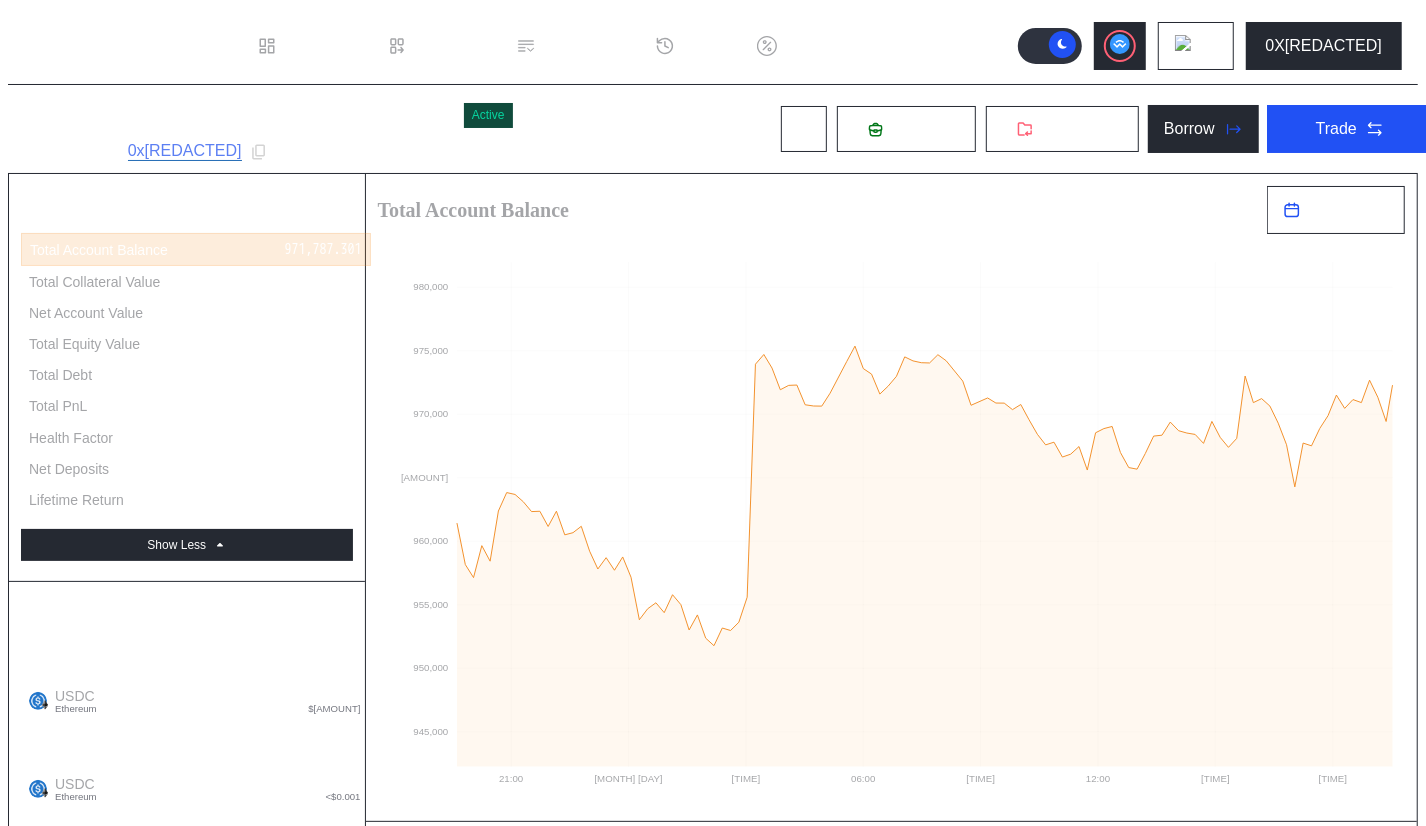 click on "[NUMBER] [CURRENCY] - [PERCENTAGE] APR - Ethereum" at bounding box center [265, 2239] 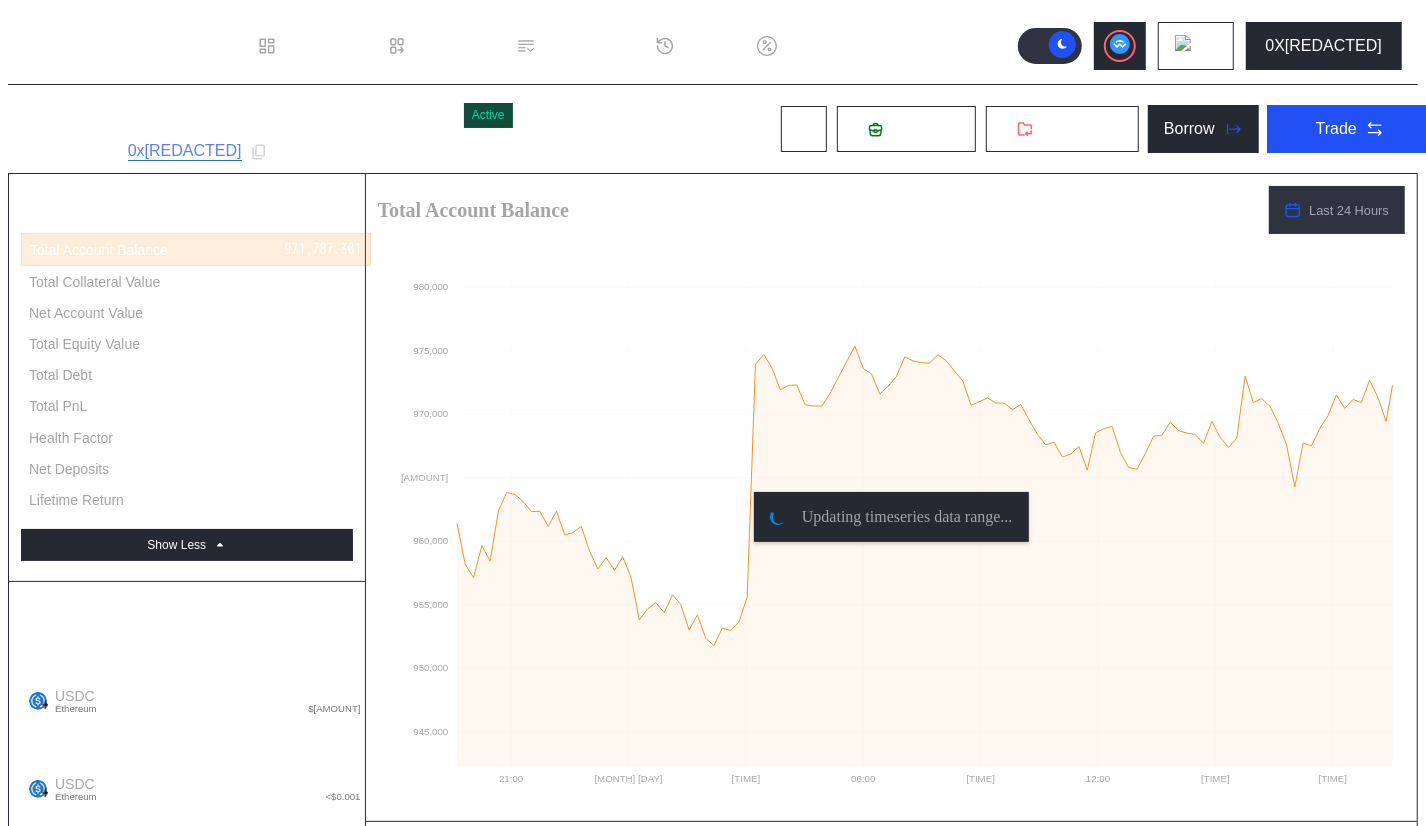 click at bounding box center [298, 2191] 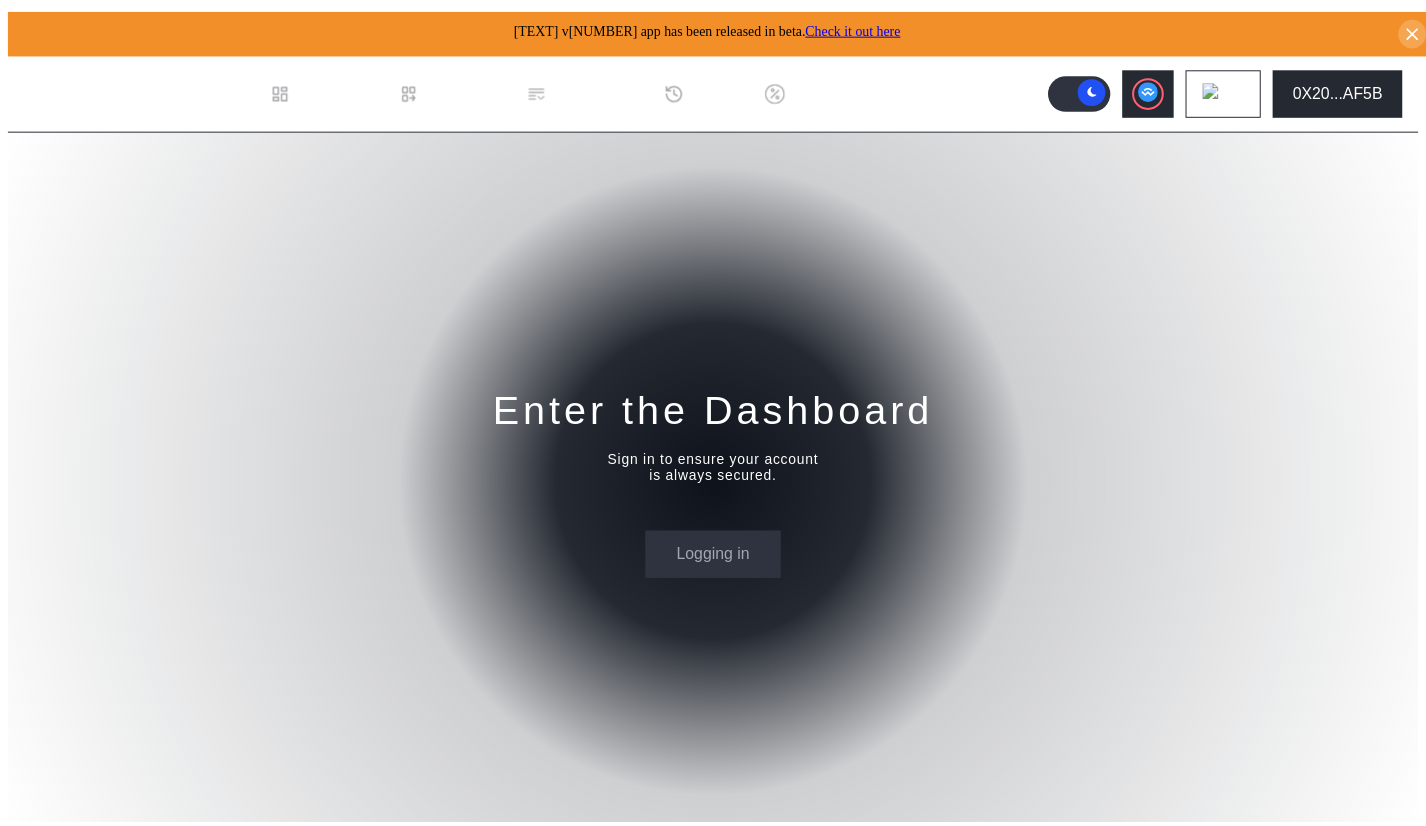 scroll, scrollTop: 0, scrollLeft: 0, axis: both 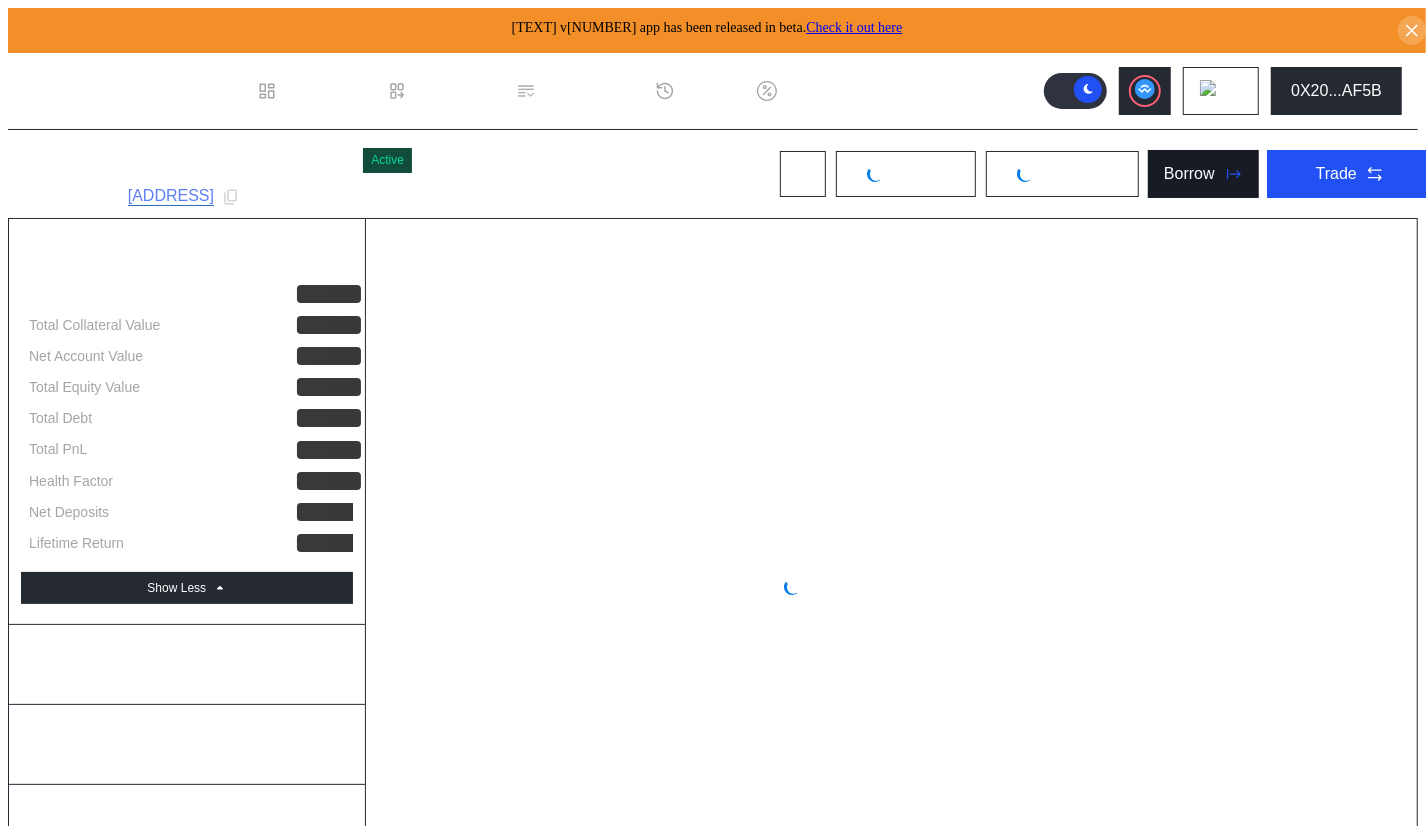 click on "Borrow" at bounding box center [1189, 174] 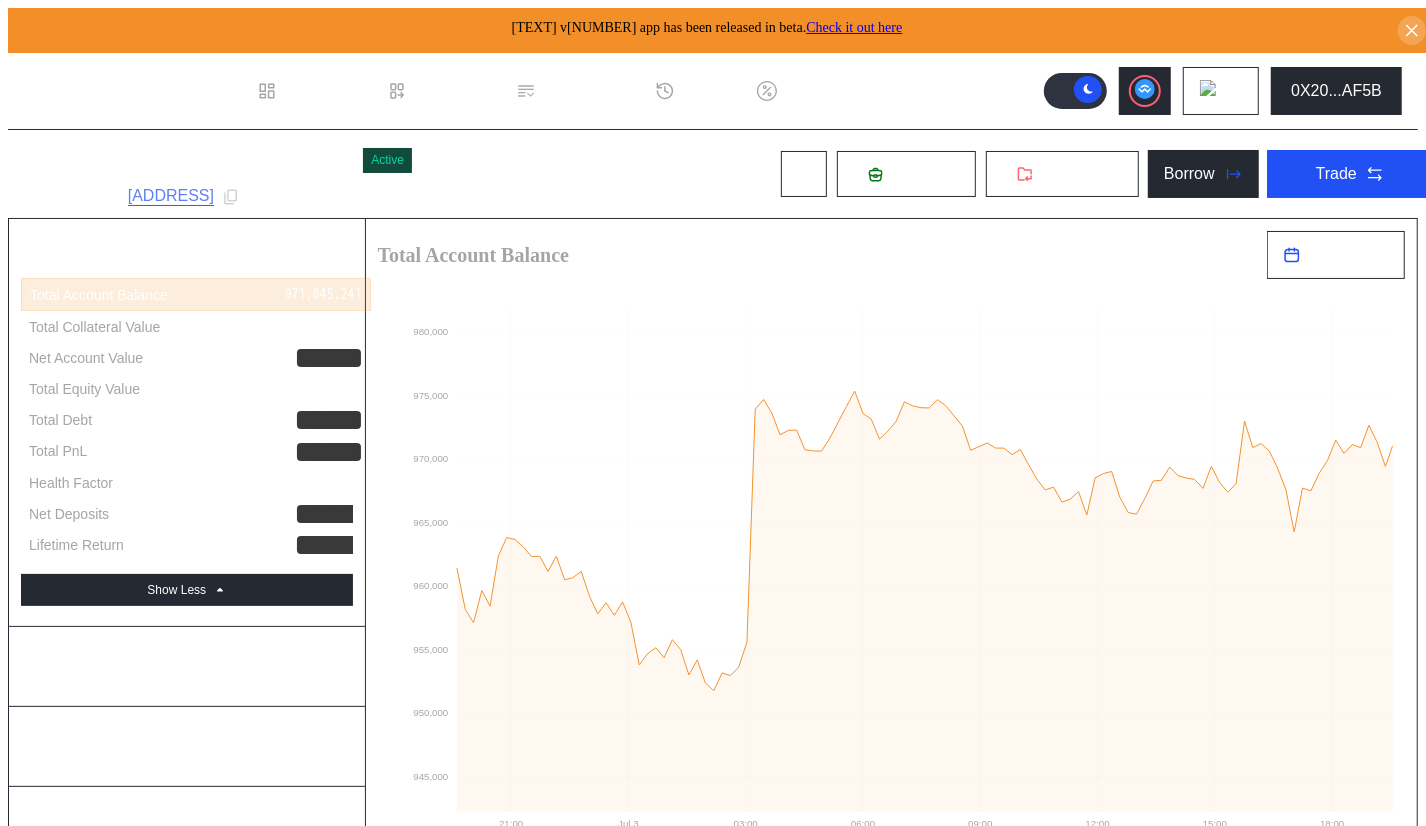click on "Repay Interest" at bounding box center (301, 1591) 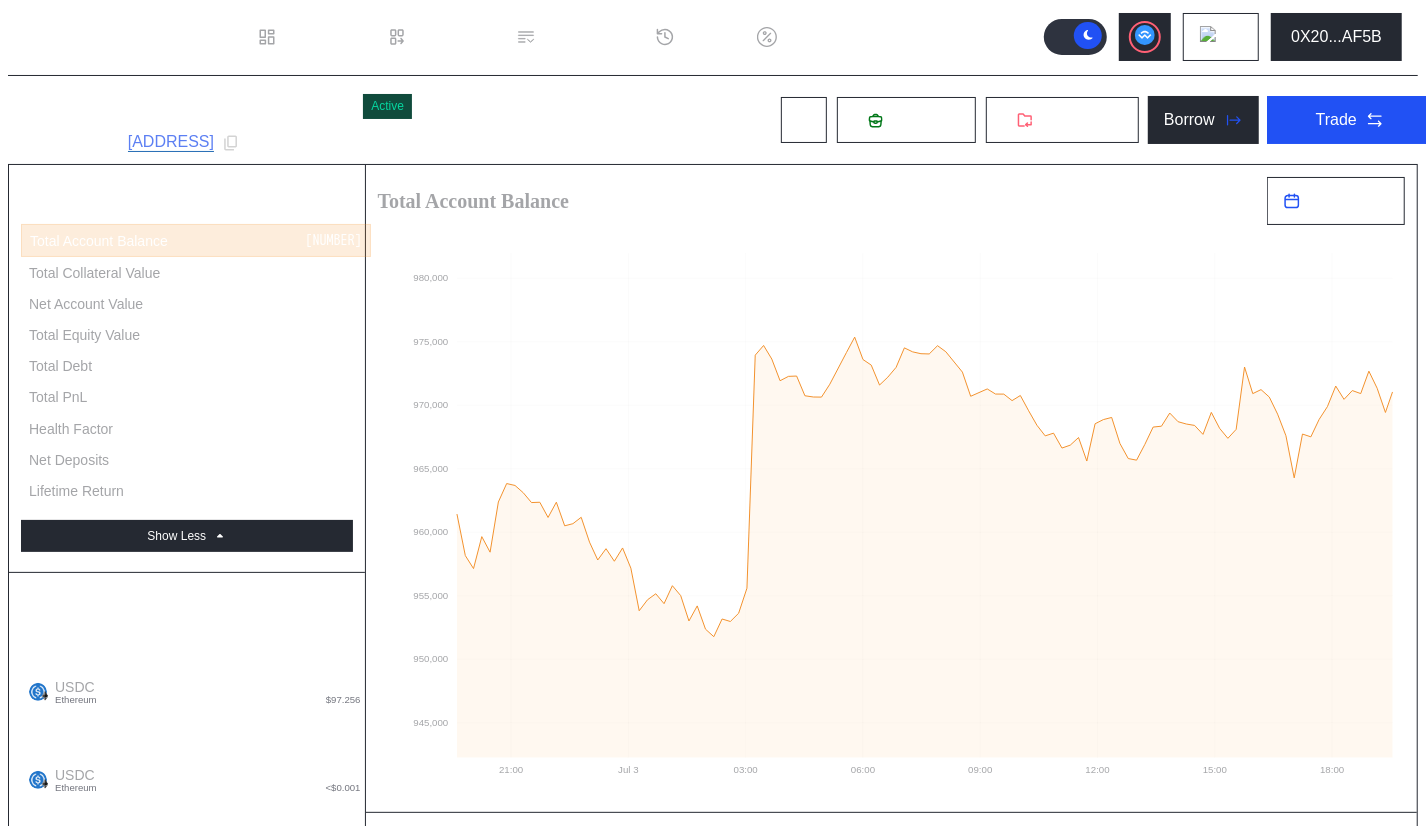 scroll, scrollTop: 0, scrollLeft: 0, axis: both 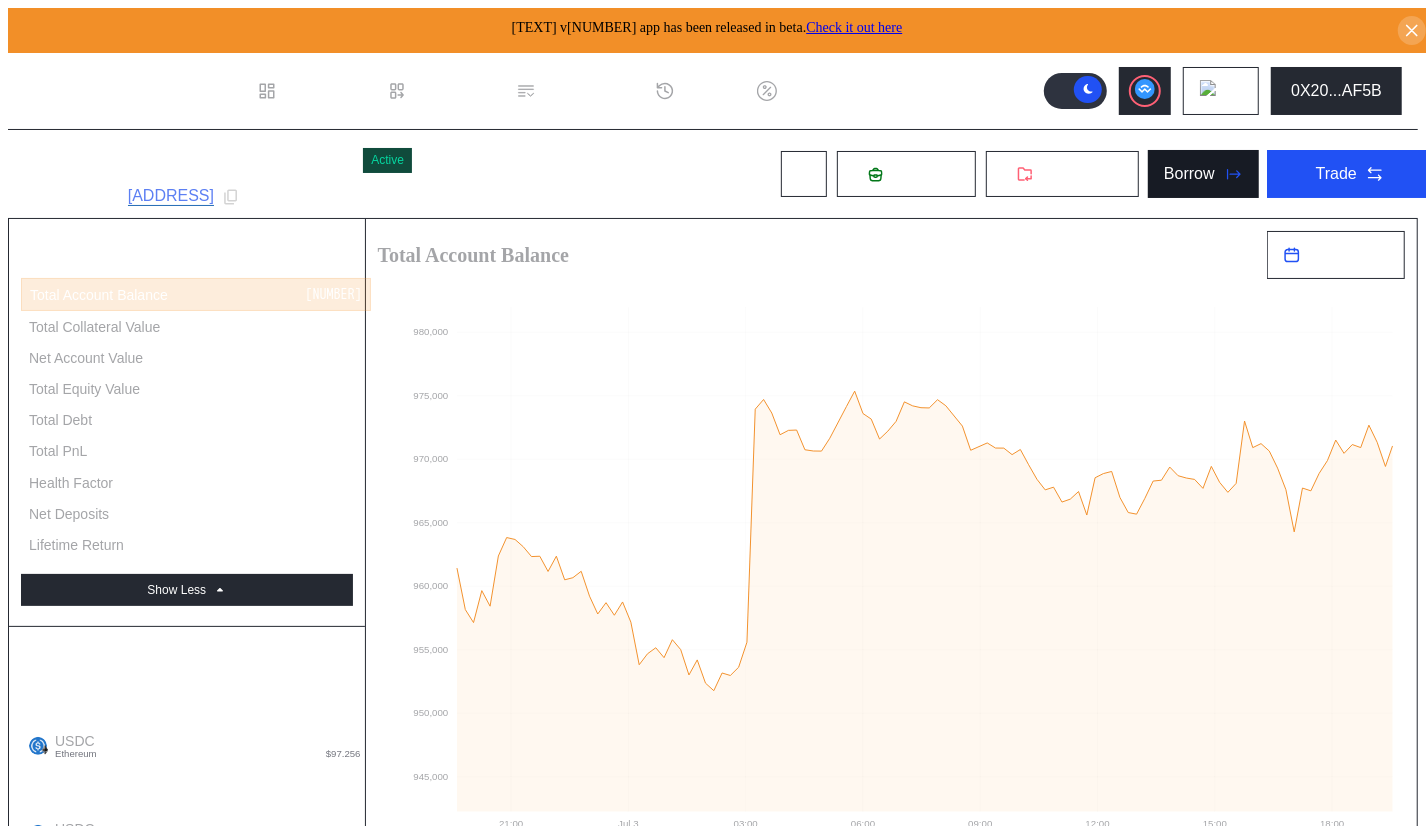 click on "Borrow" at bounding box center (1189, 174) 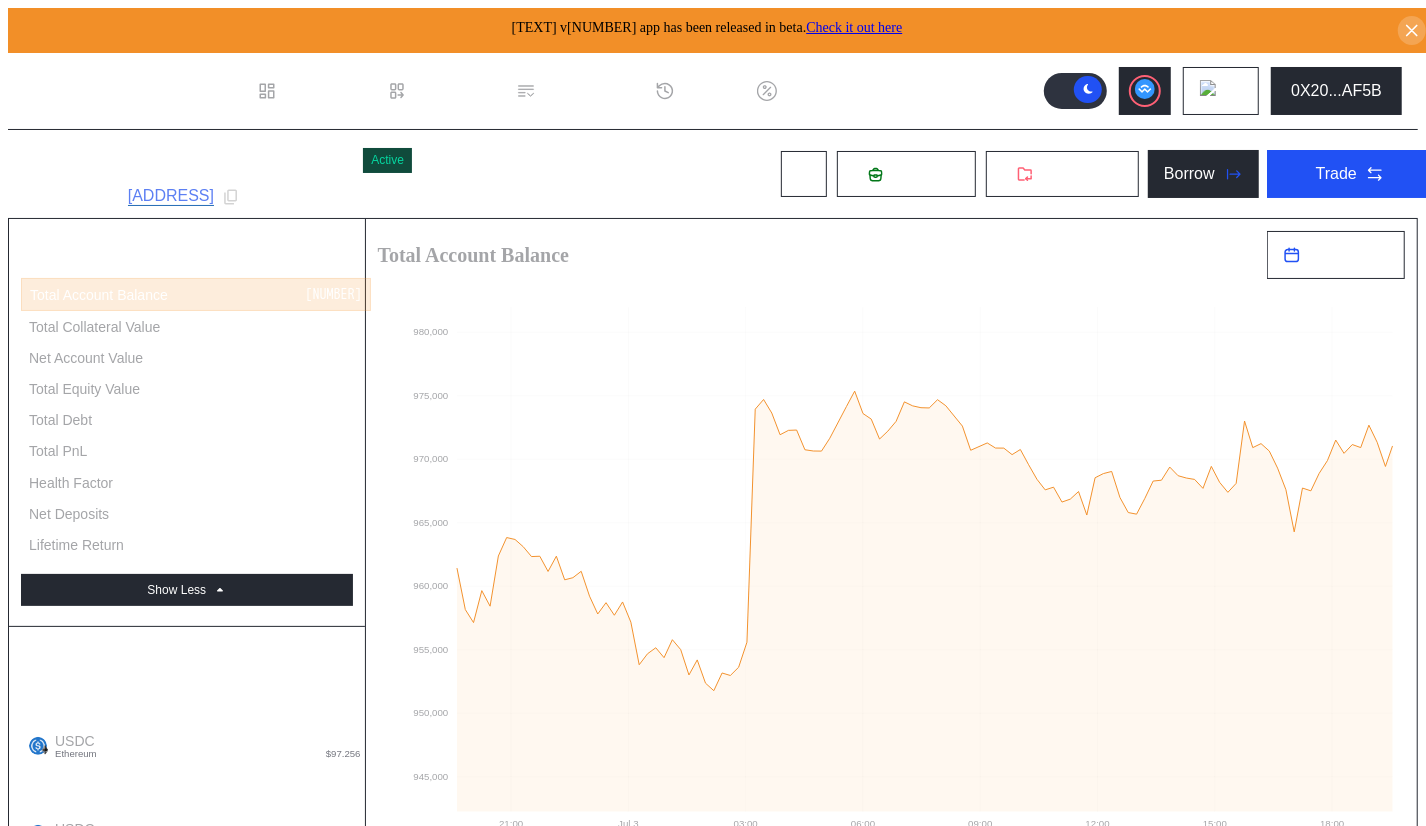 click on "Repay Interest" at bounding box center (301, 1973) 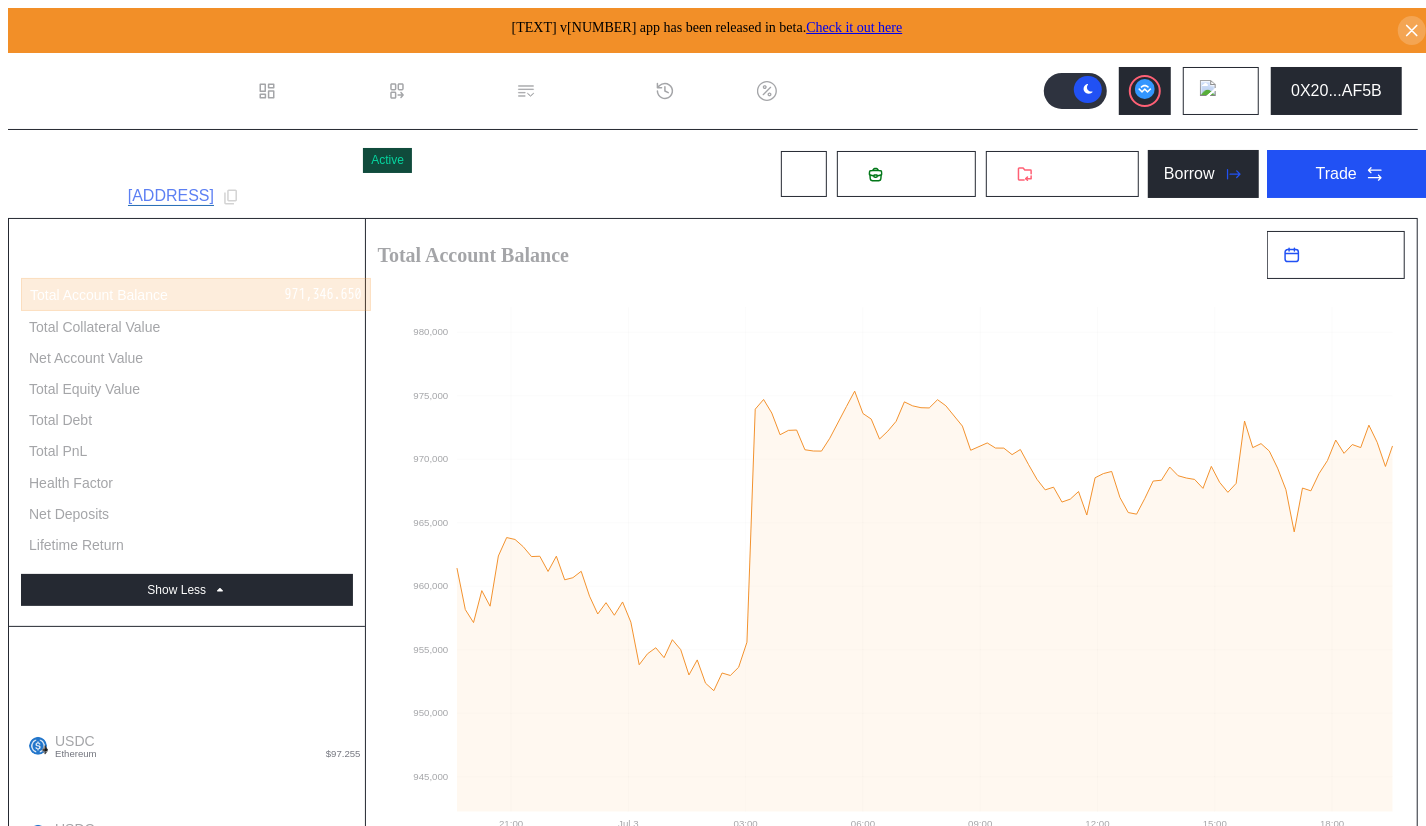 click at bounding box center [298, 2156] 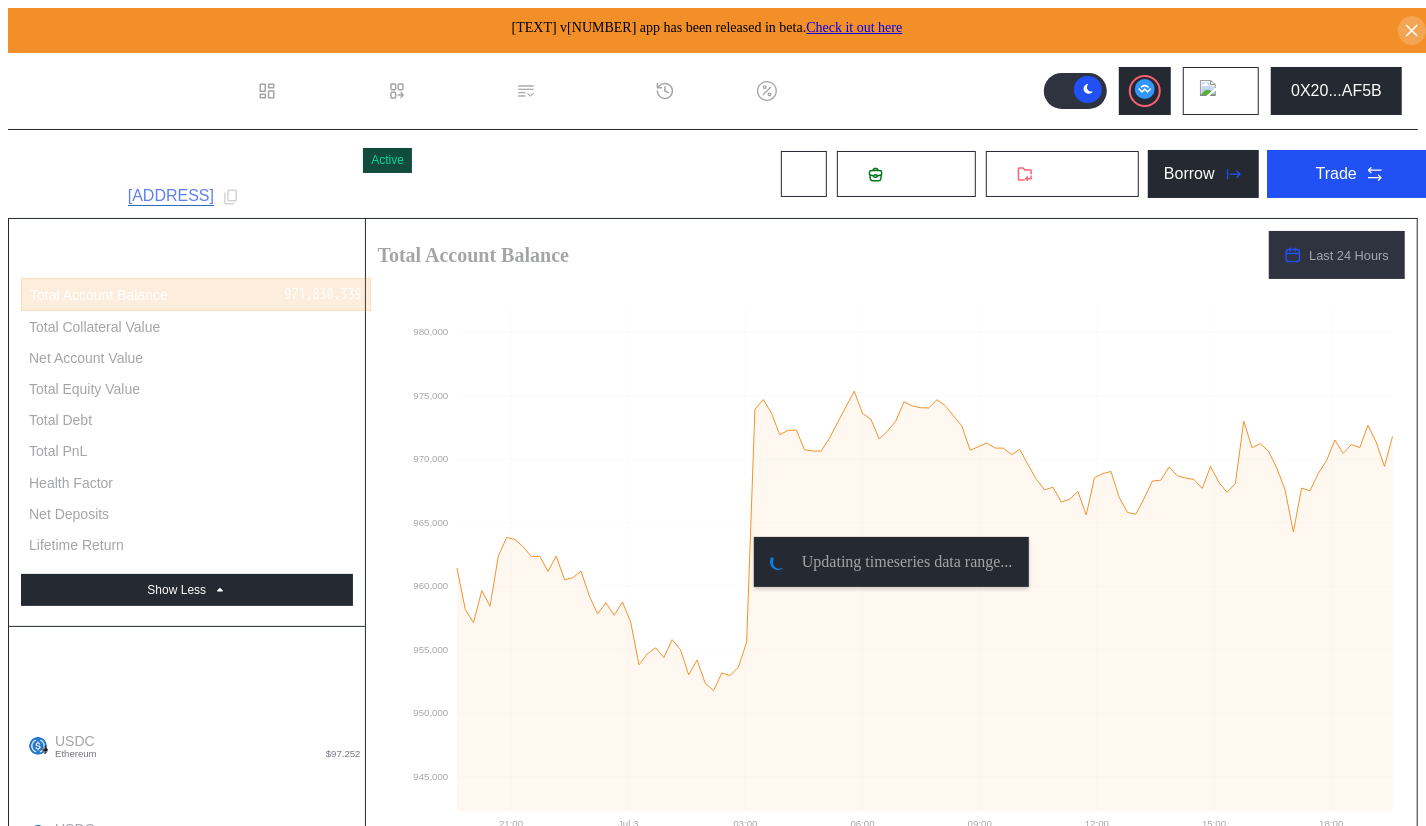 click at bounding box center (4, 1892) 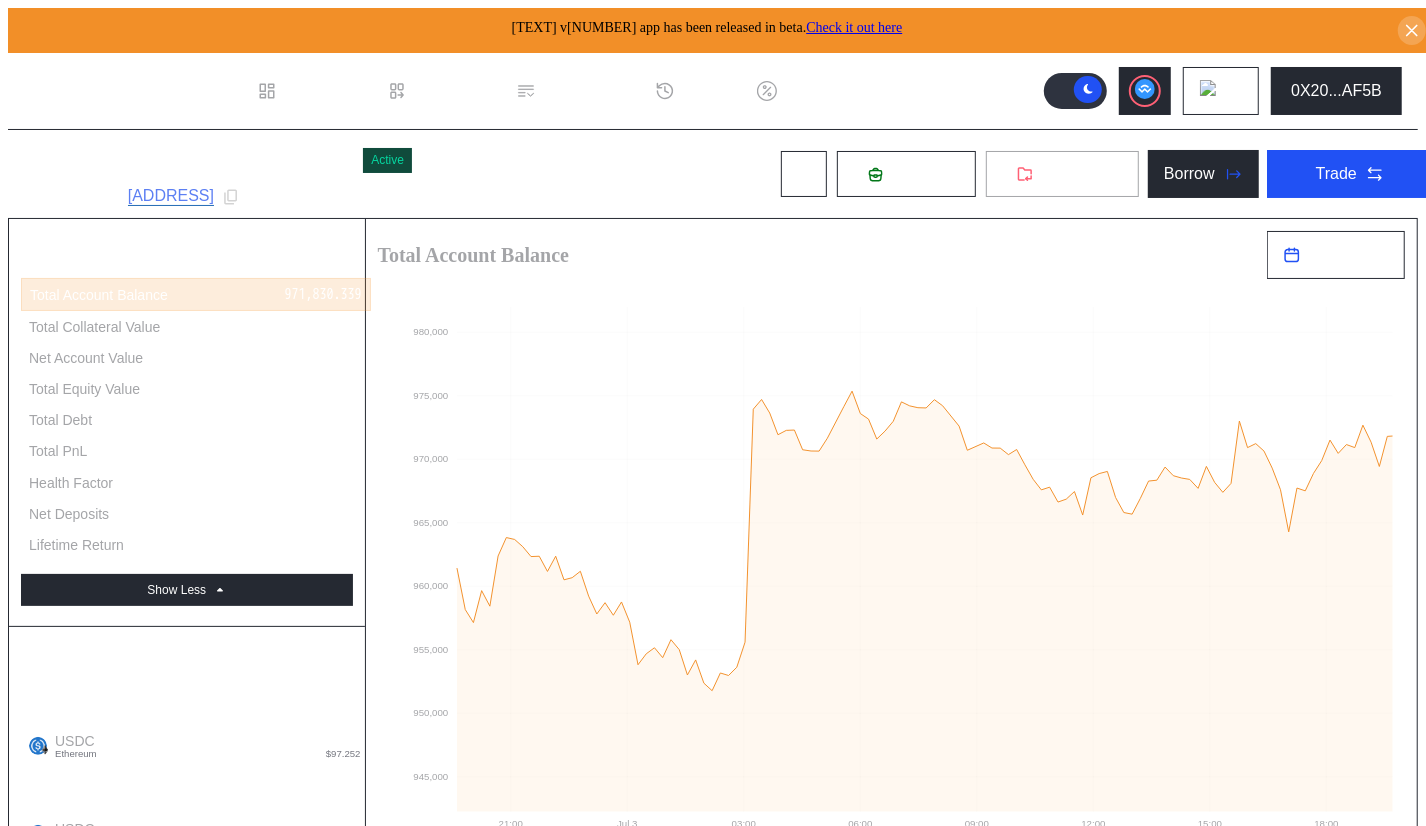 click on "Withdraw" at bounding box center [1074, 174] 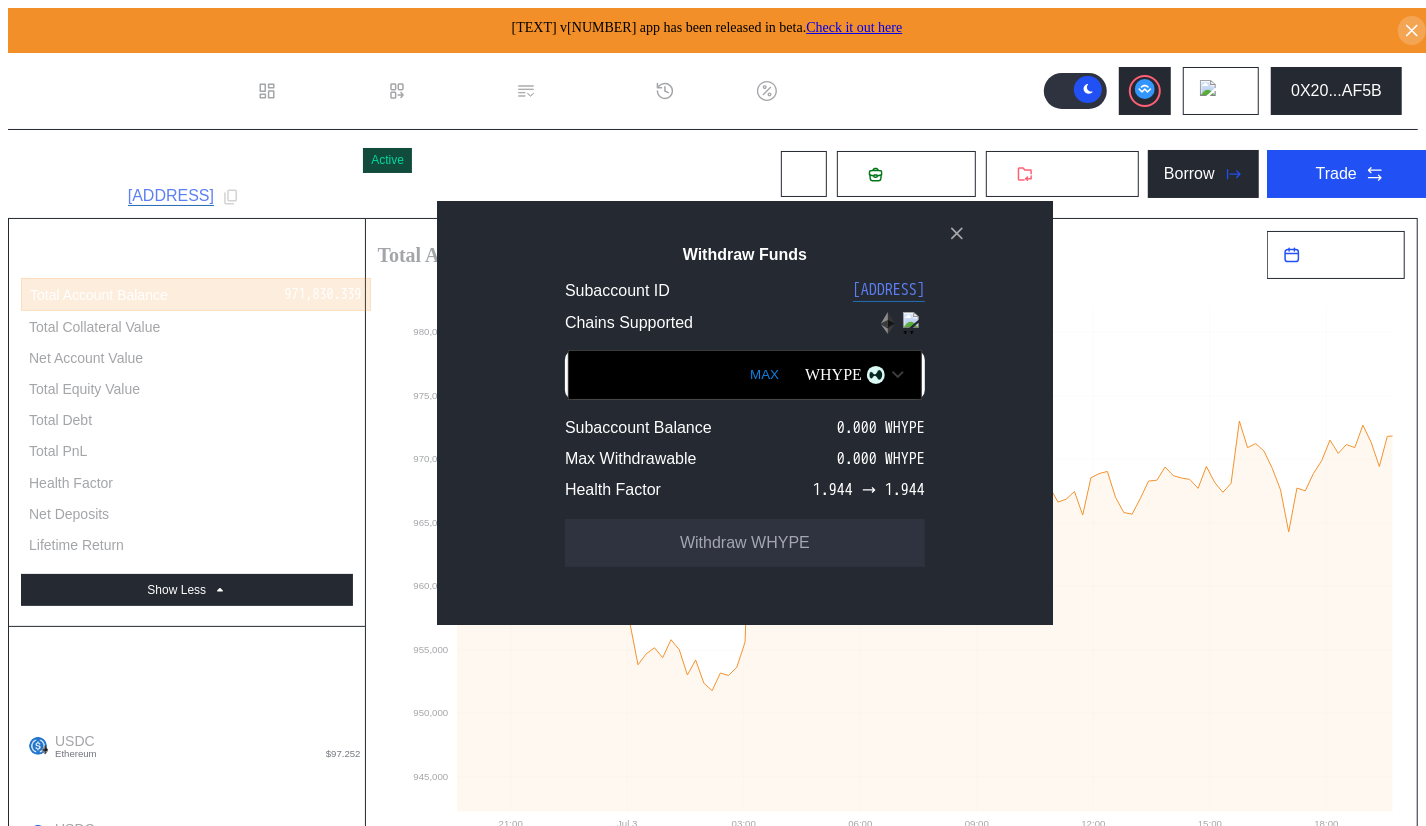 click on "WHYPE" at bounding box center (833, 375) 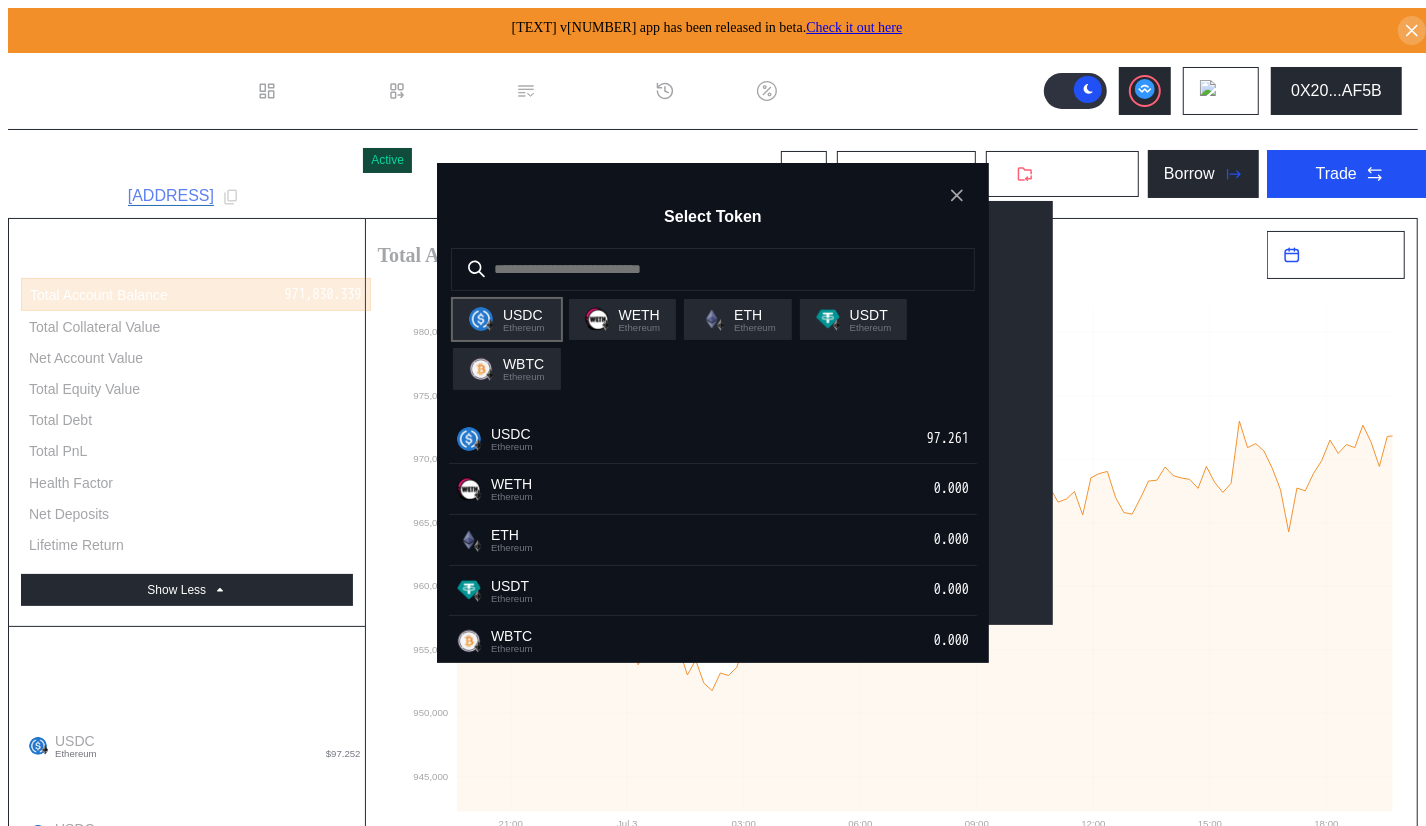 click at bounding box center [481, 319] 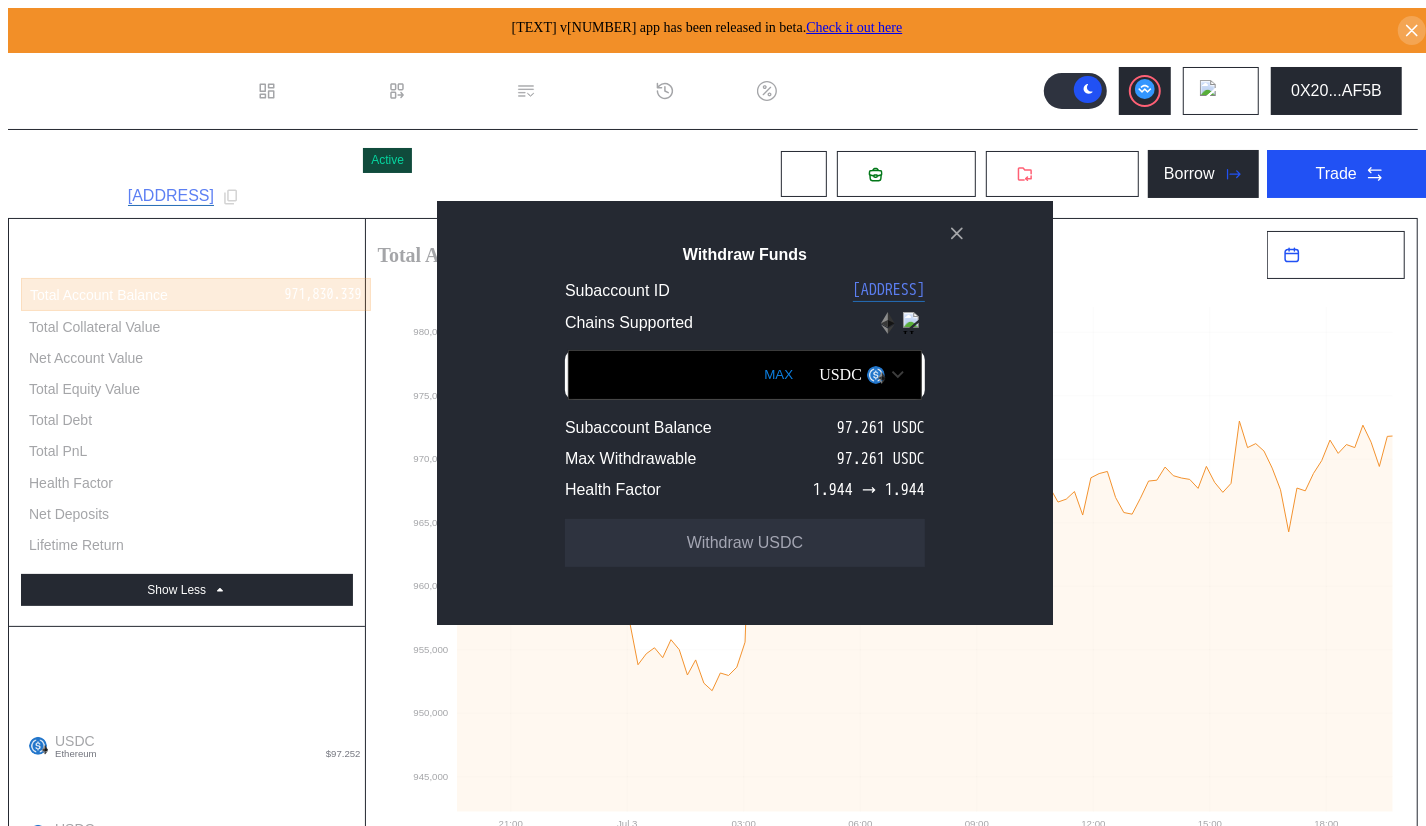 click on "MAX" at bounding box center [778, 375] 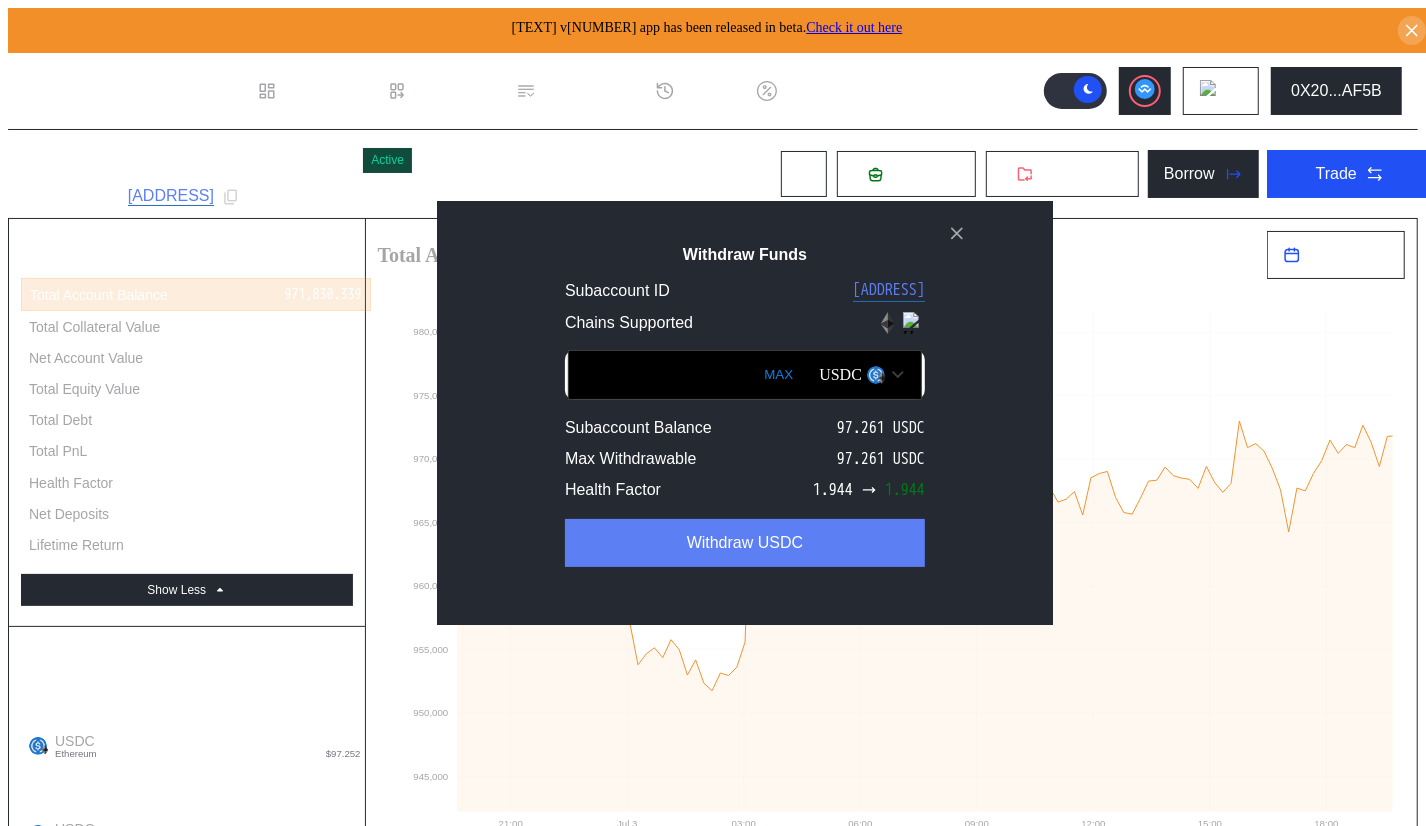 click on "Withdraw USDC" at bounding box center [745, 543] 